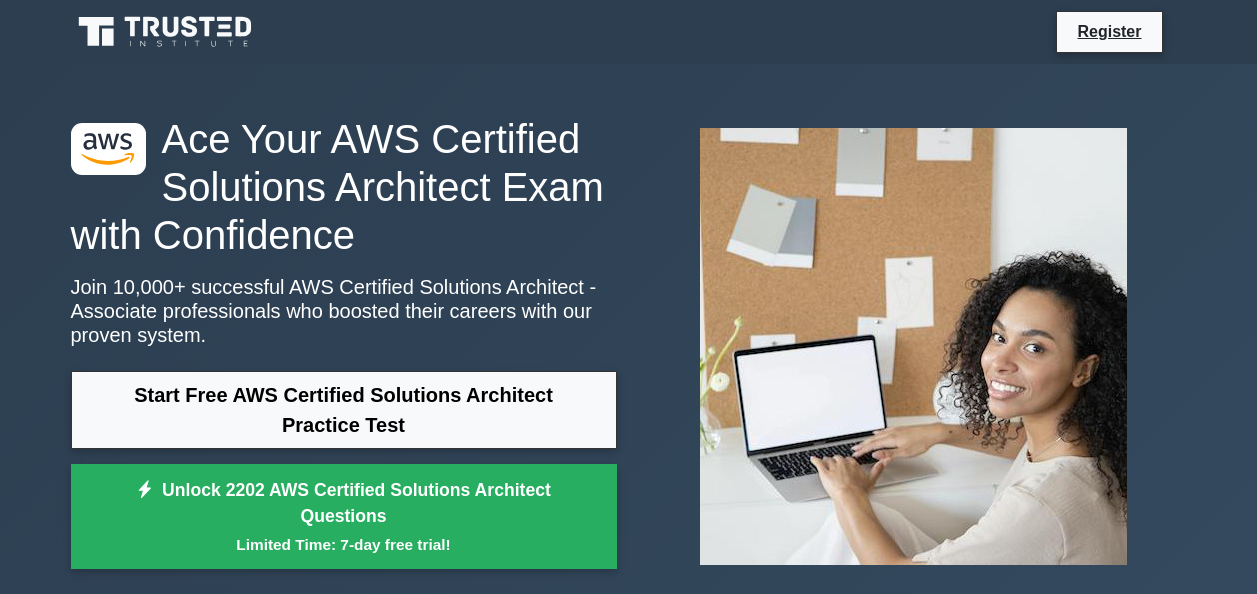 scroll, scrollTop: 0, scrollLeft: 0, axis: both 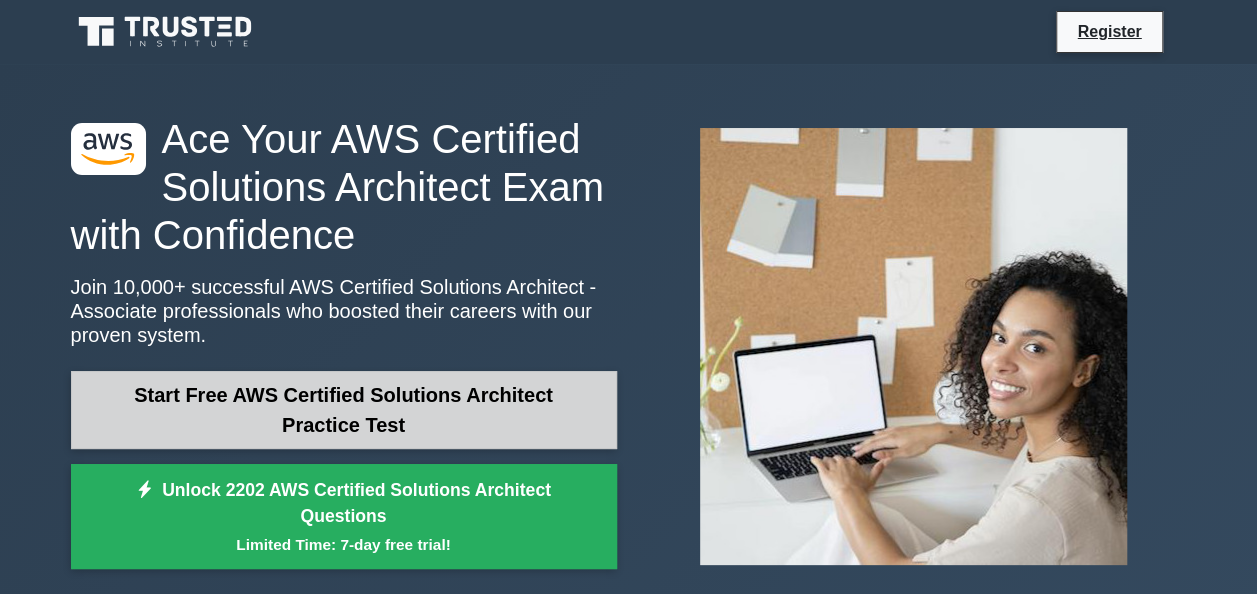 click on "Start Free AWS Certified Solutions Architect Practice Test" at bounding box center (344, 410) 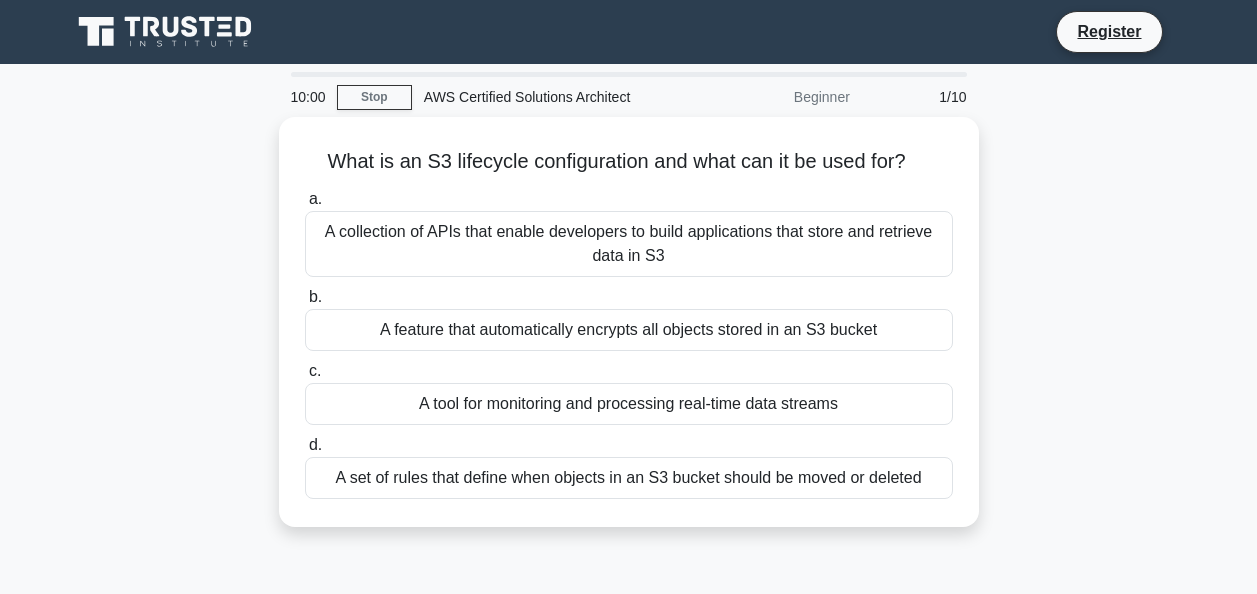 scroll, scrollTop: 0, scrollLeft: 0, axis: both 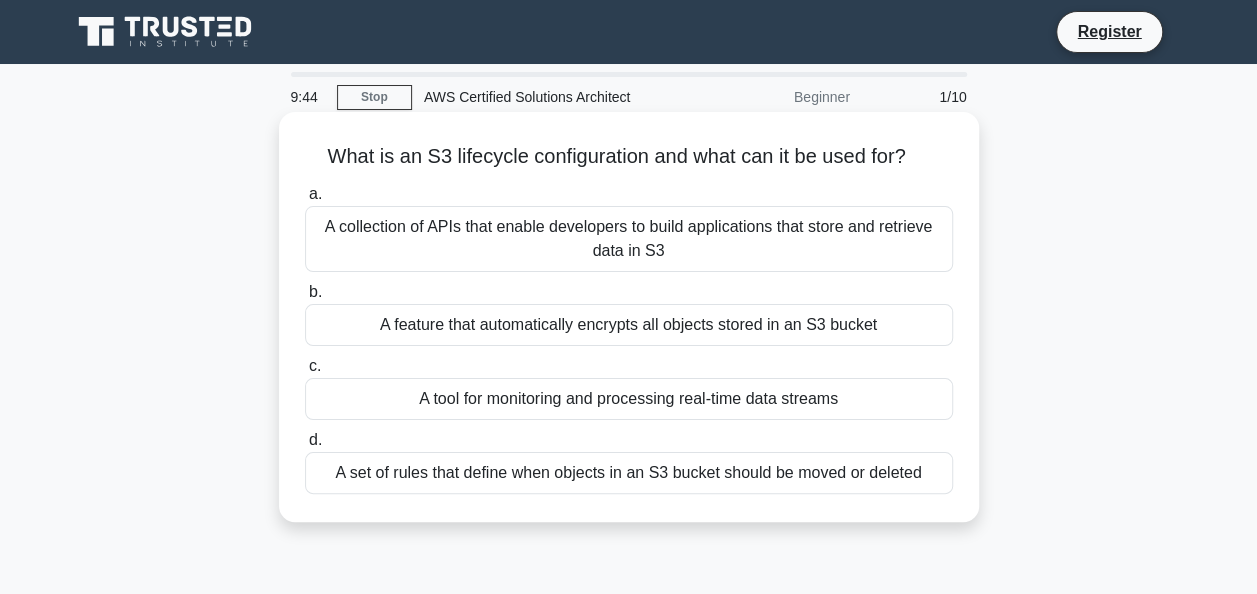 click on "A set of rules that define when objects in an S3 bucket should be moved or deleted" at bounding box center (629, 473) 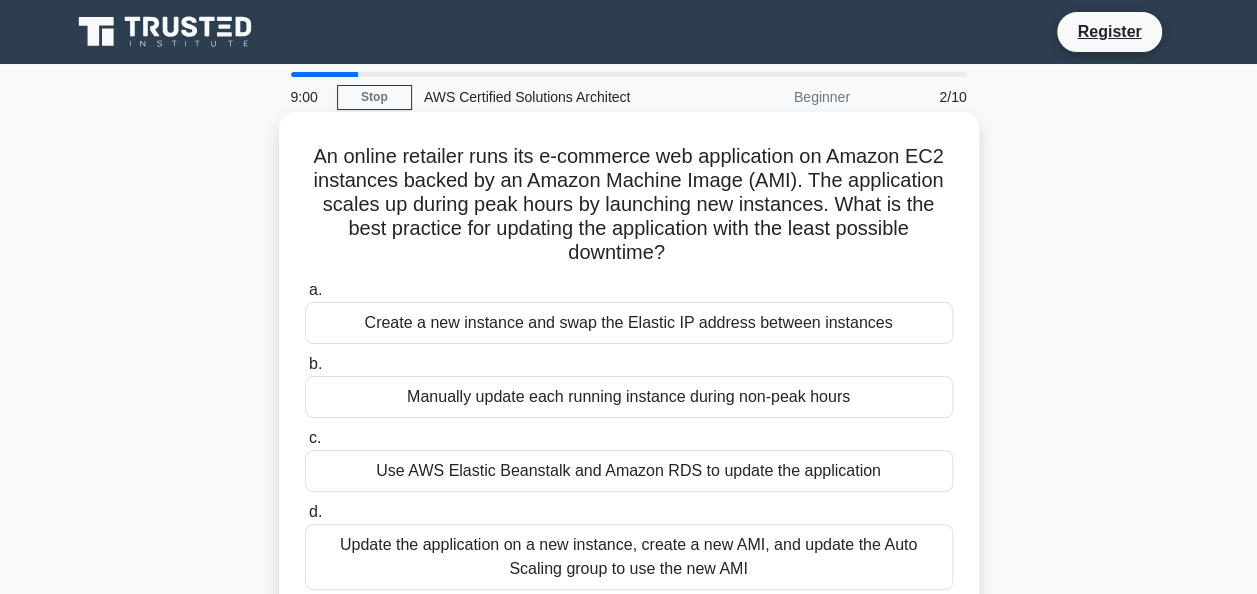 click on "Update the application on a new instance, create a new AMI, and update the Auto Scaling group to use the new AMI" at bounding box center [629, 557] 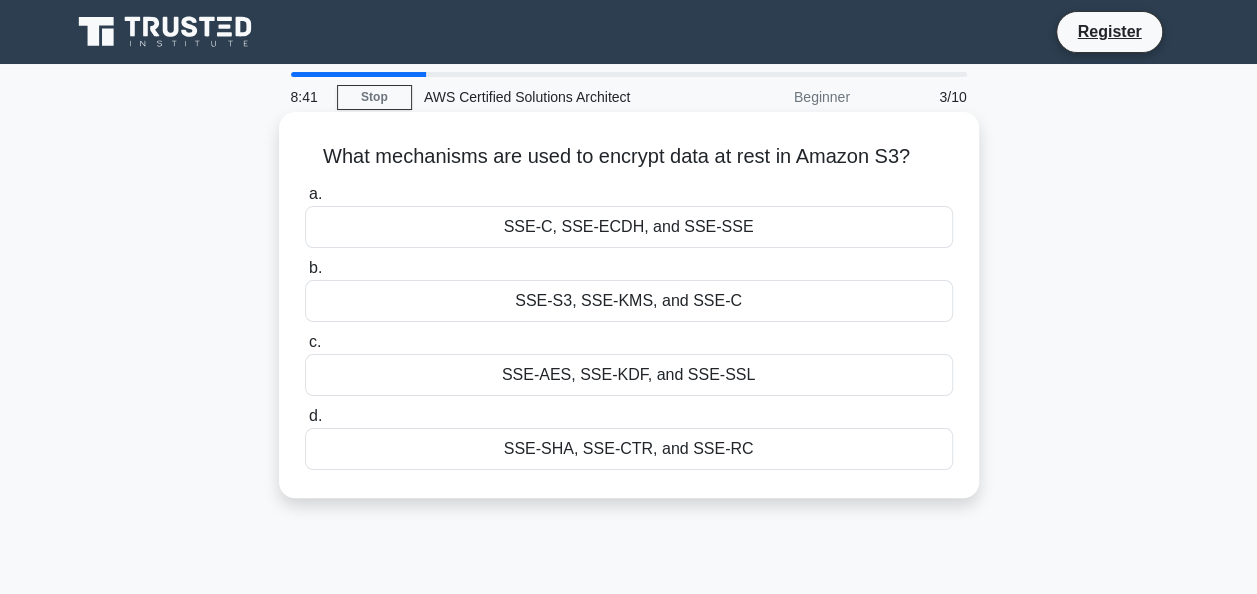 click on "SSE-S3, SSE-KMS, and SSE-C" at bounding box center (629, 301) 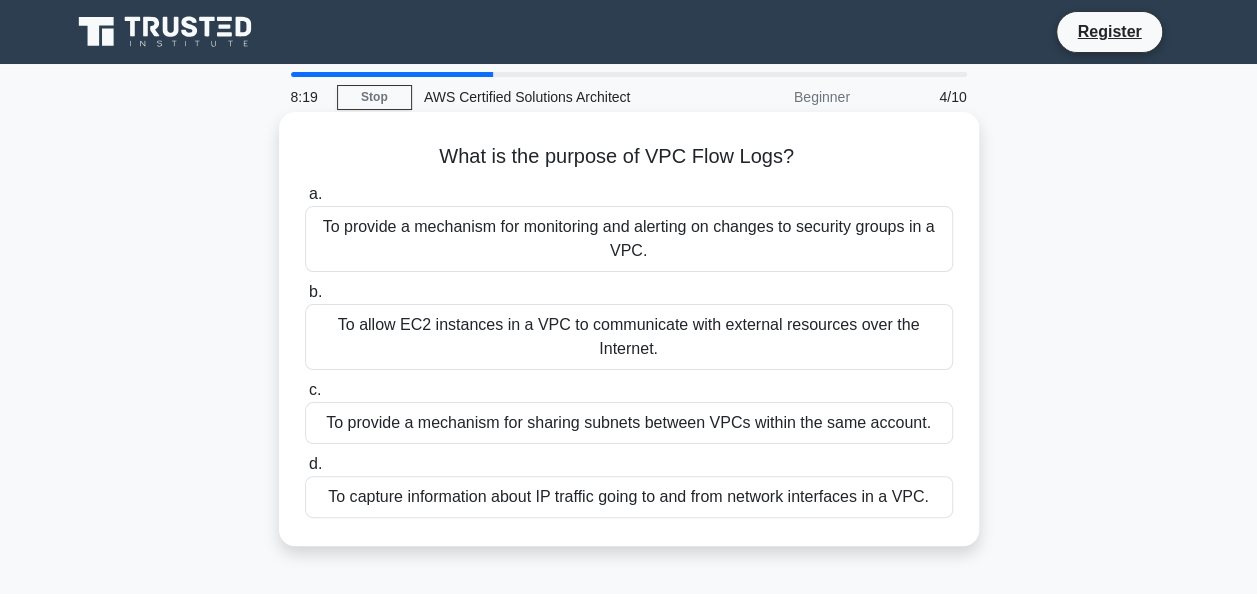 click on "To capture information about IP traffic going to and from network interfaces in a VPC." at bounding box center (629, 497) 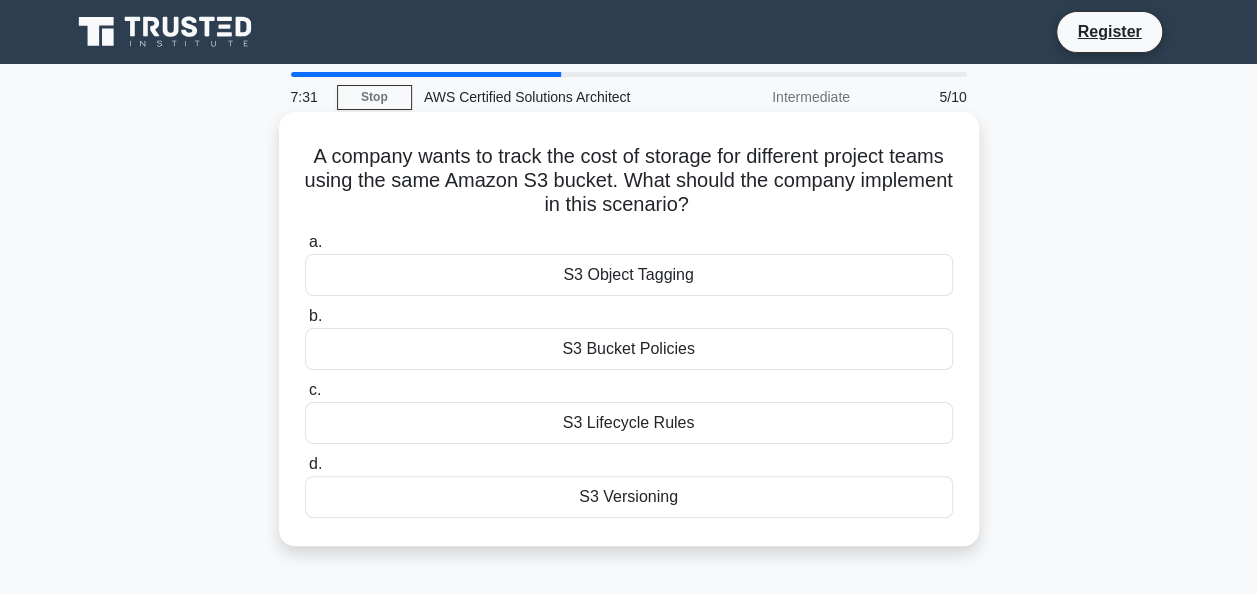 click on "S3 Object Tagging" at bounding box center (629, 275) 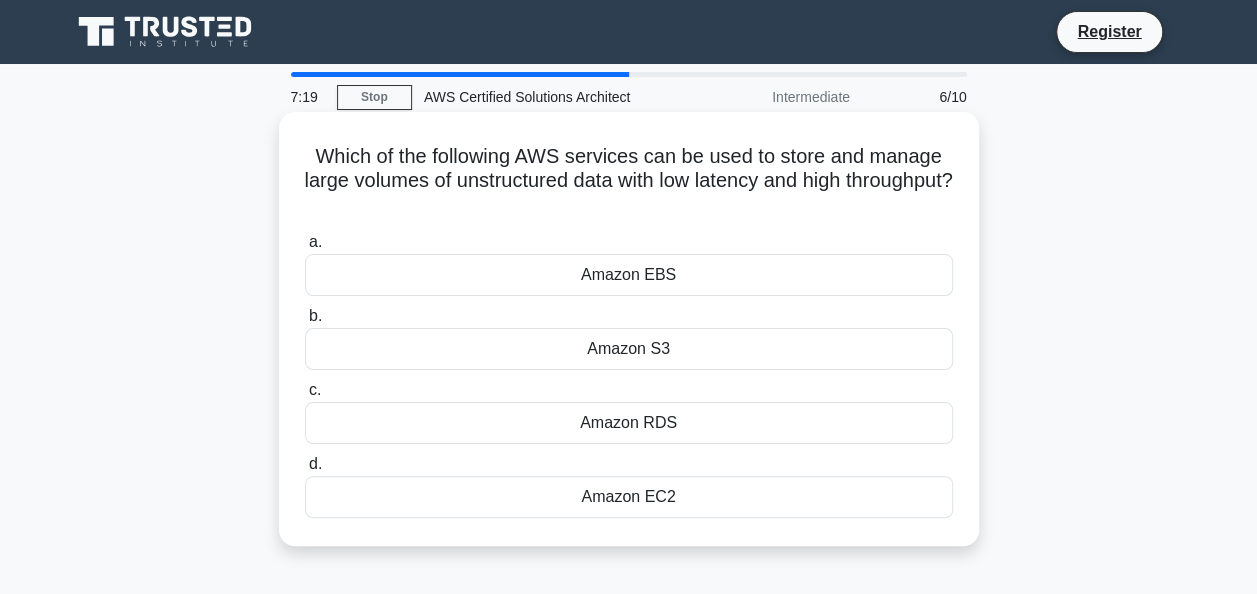 click on "Amazon S3" at bounding box center (629, 349) 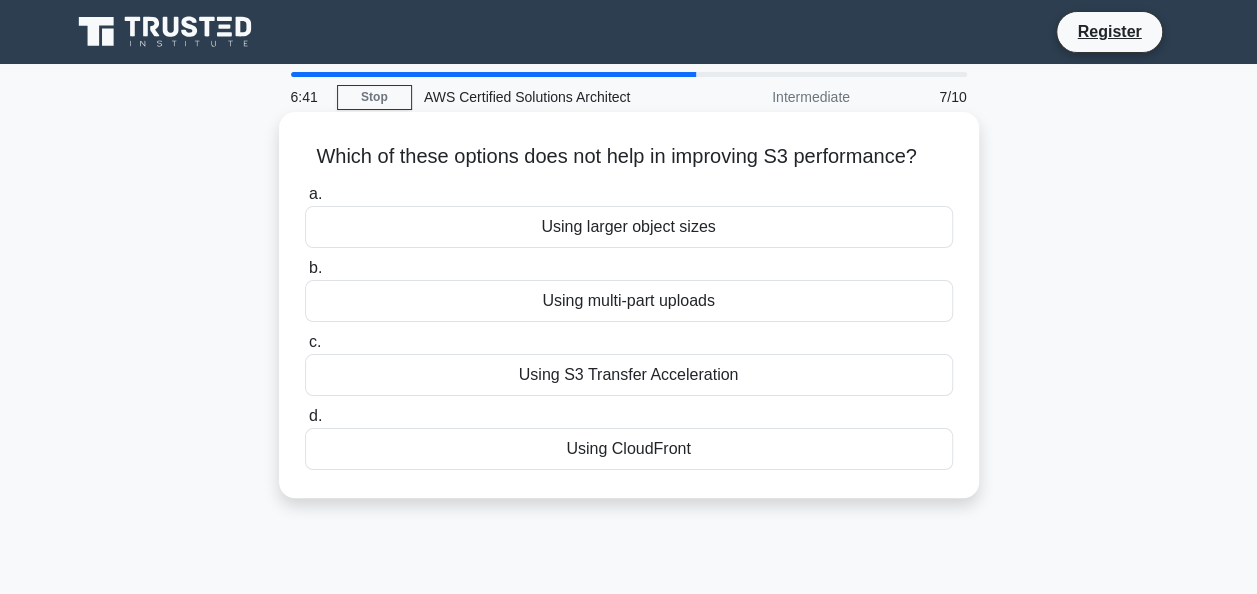click on "Using CloudFront" at bounding box center (629, 449) 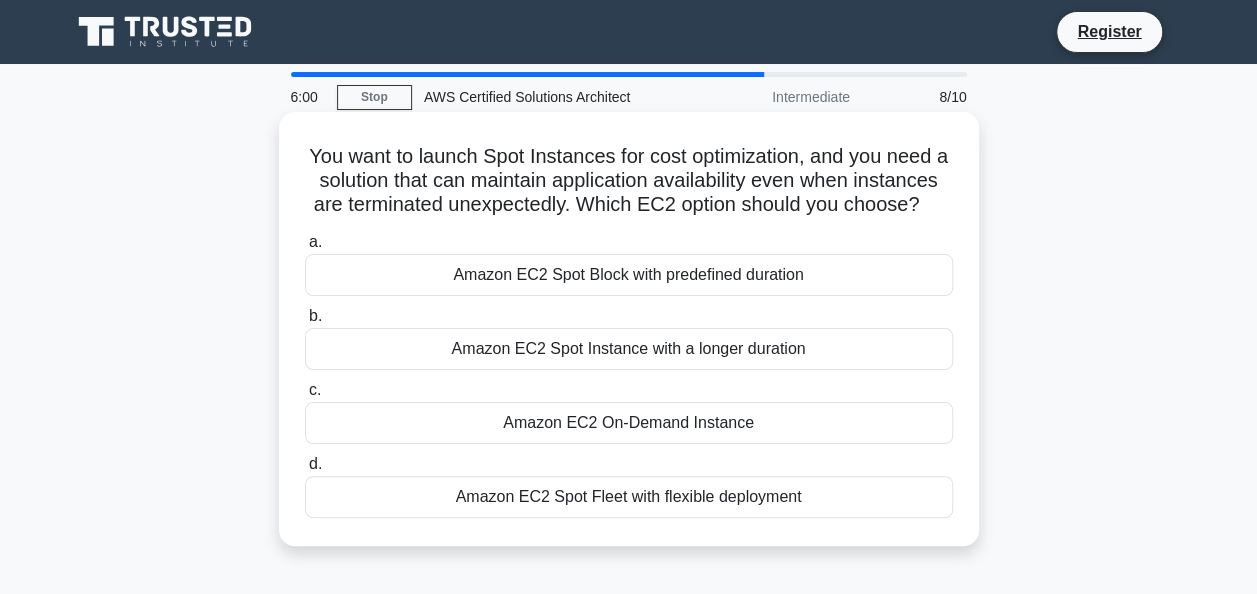 click on "Amazon EC2 Spot Instance with a longer duration" at bounding box center (629, 349) 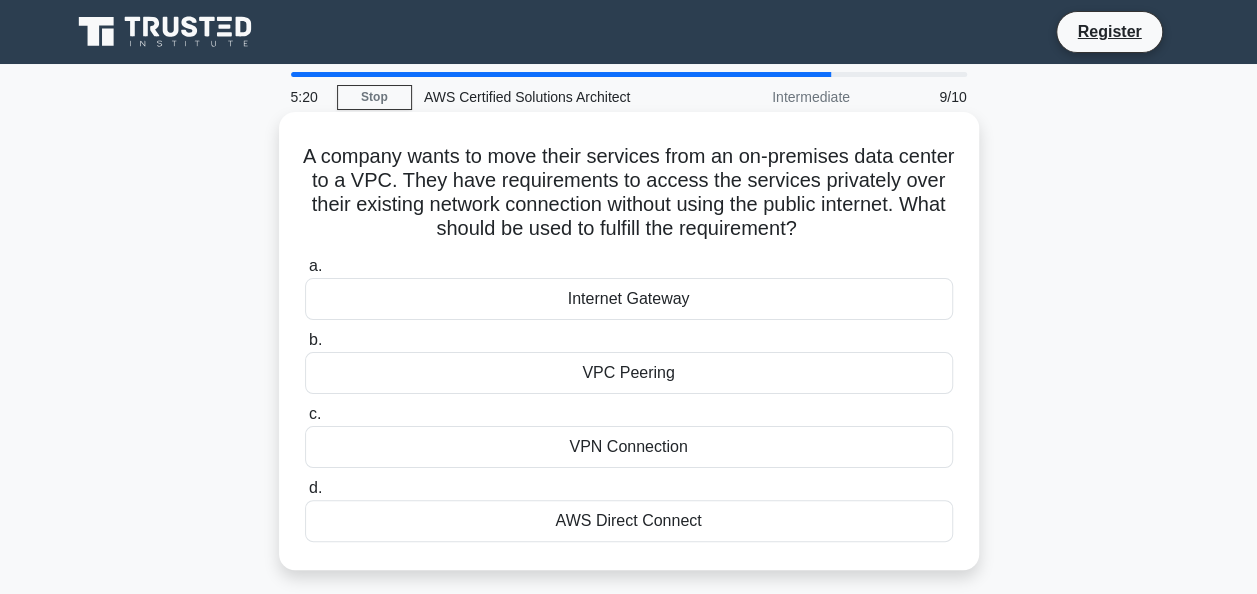 click on "VPN Connection" at bounding box center (629, 447) 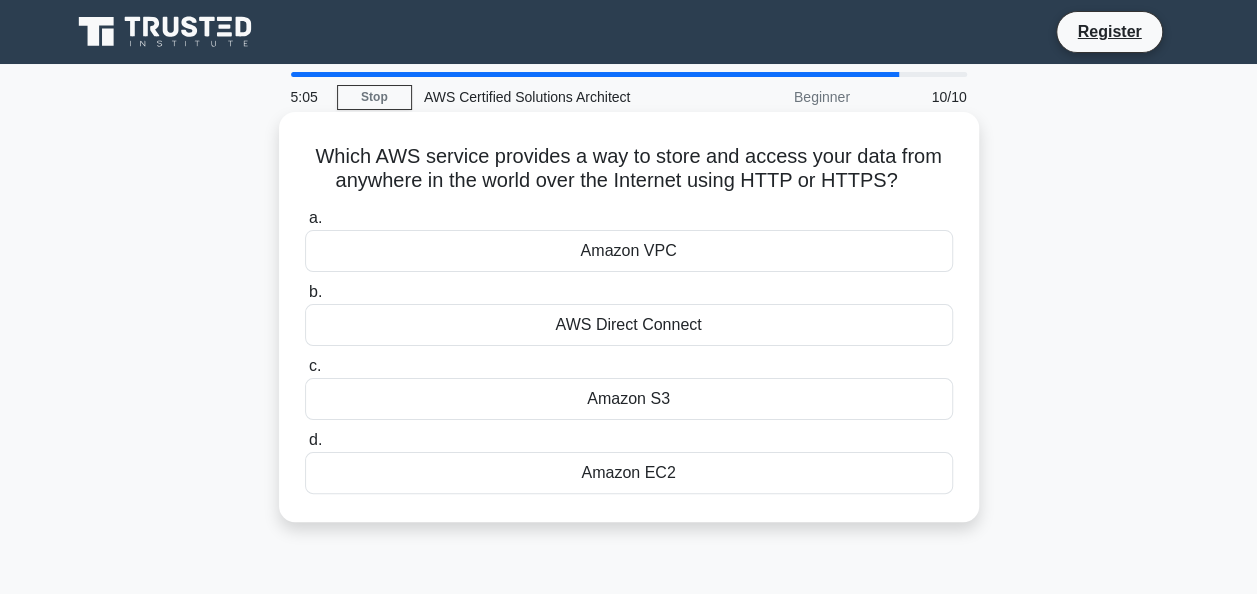 click on "Amazon S3" at bounding box center [629, 399] 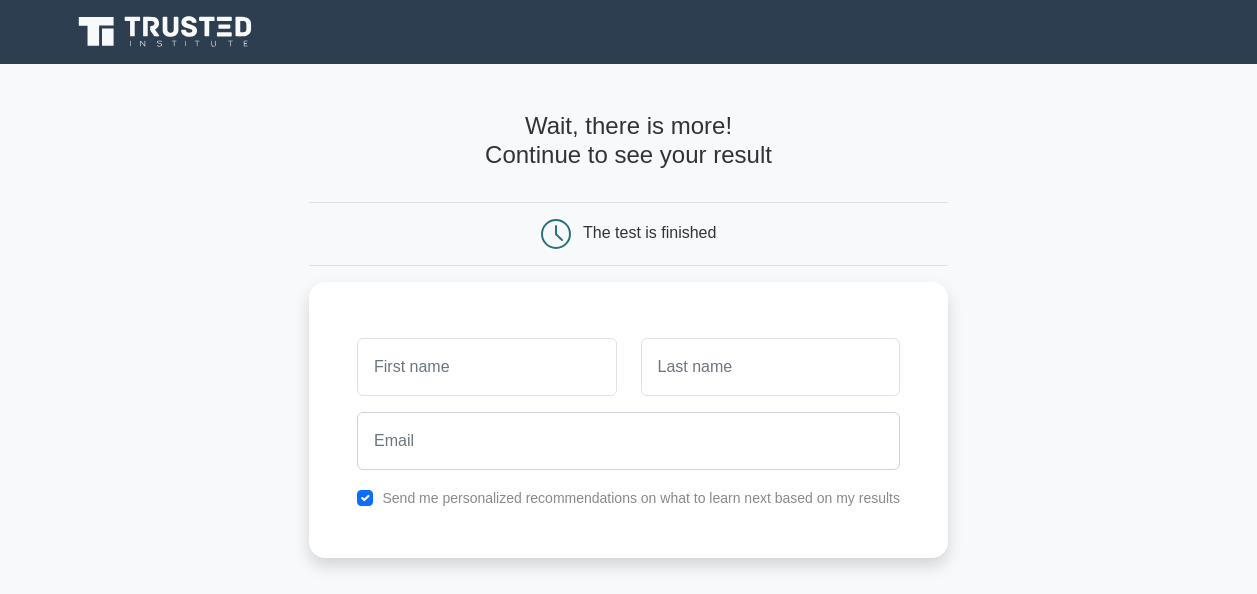 scroll, scrollTop: 0, scrollLeft: 0, axis: both 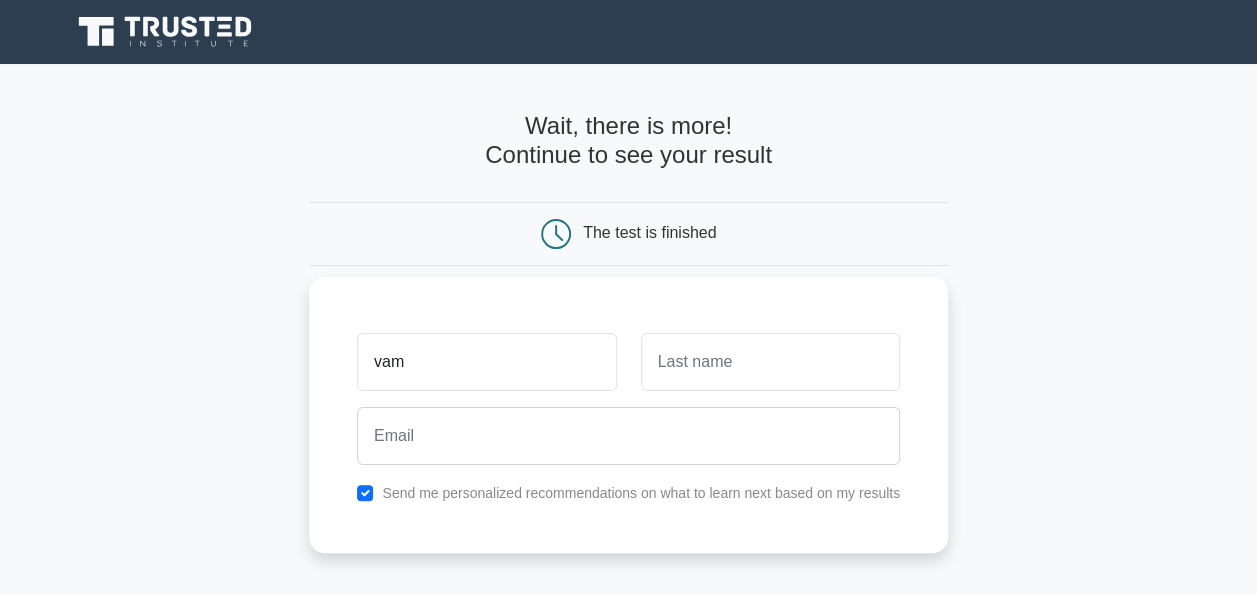 type on "[FIRST] [LAST]" 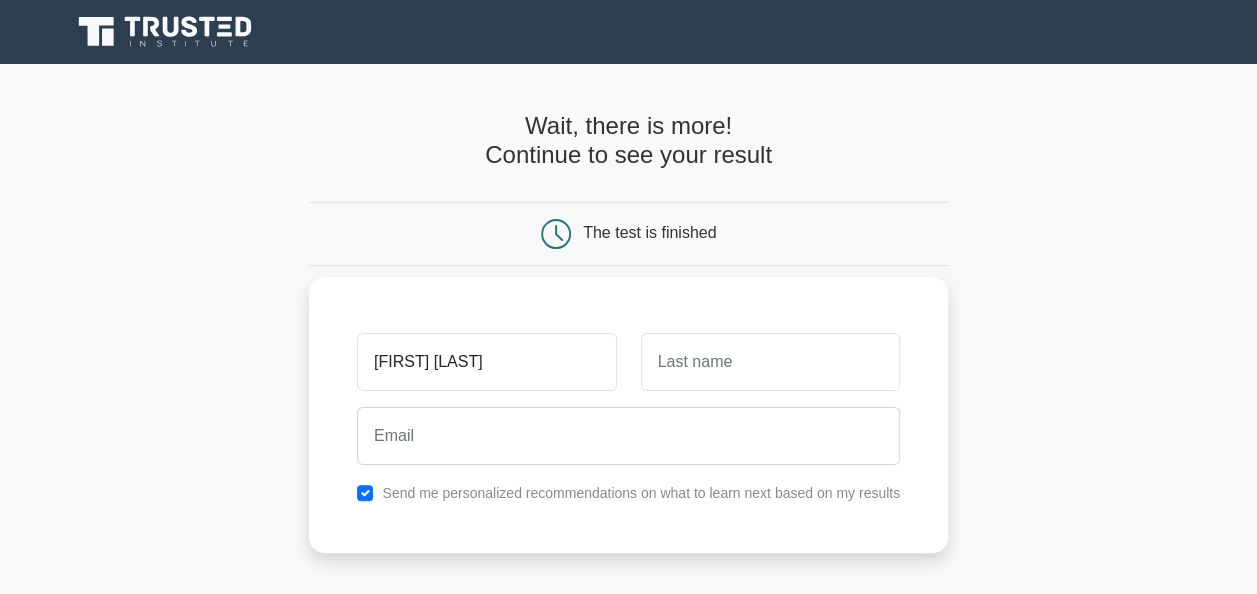 type on "[LAST]" 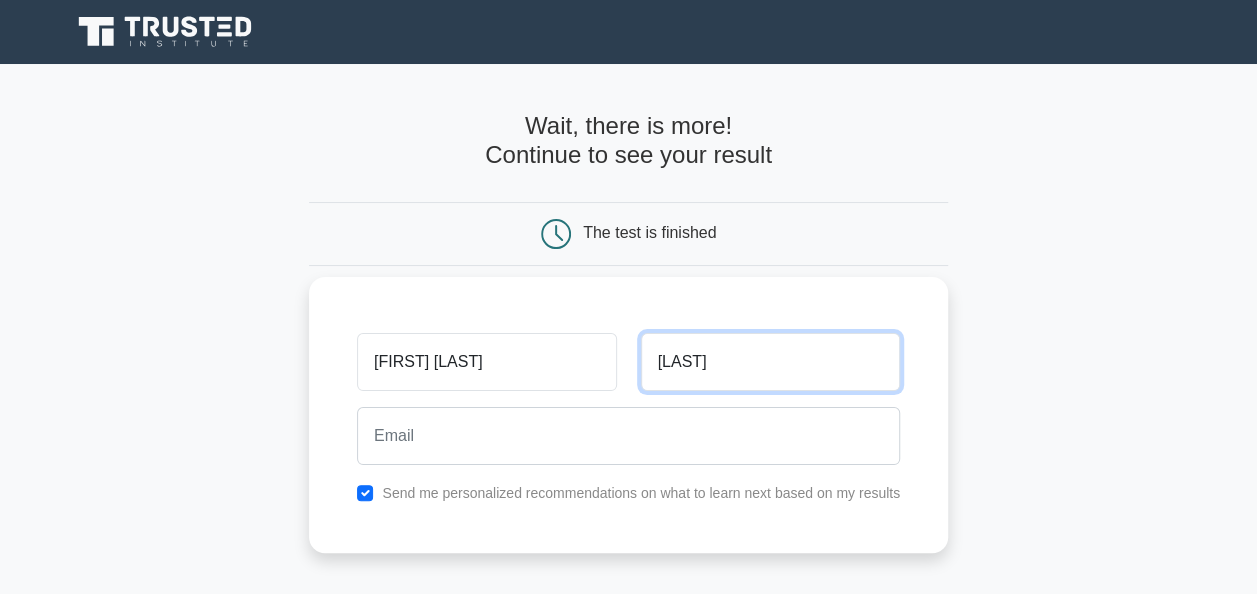 type on "krishnavamsivempati@example.com" 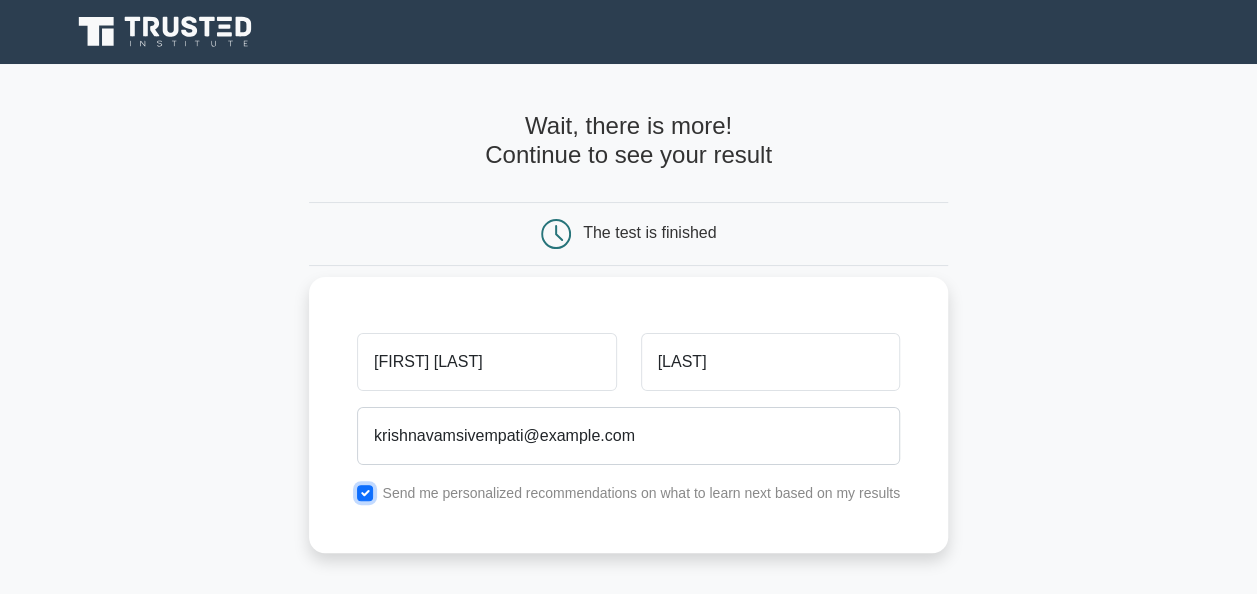 click at bounding box center [365, 493] 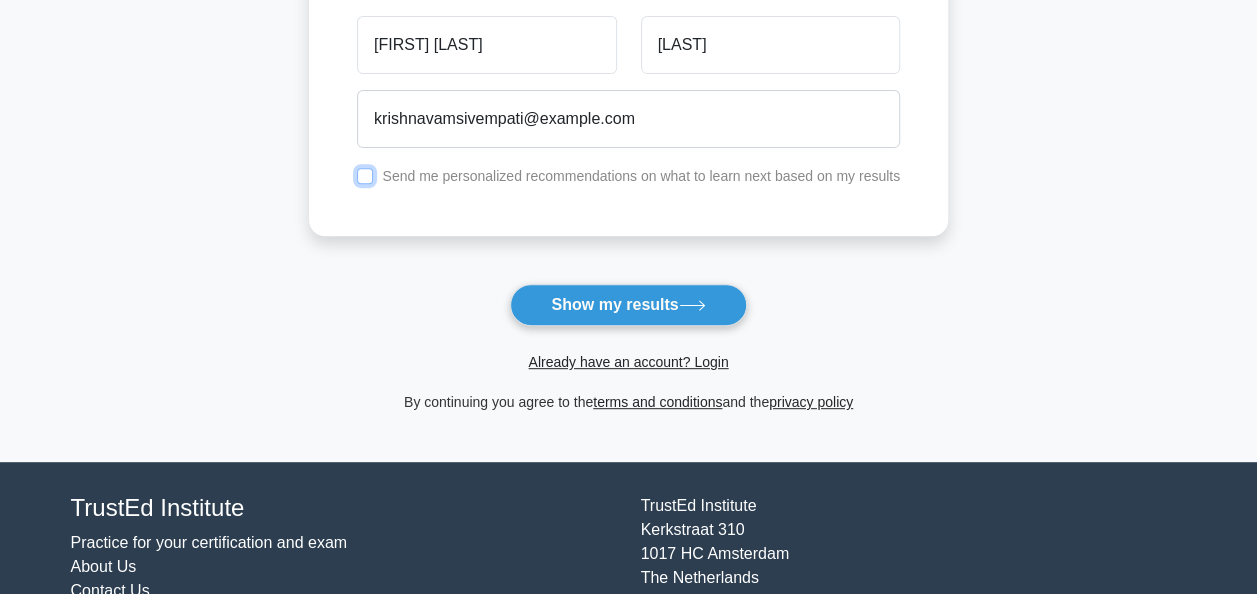 scroll, scrollTop: 208, scrollLeft: 0, axis: vertical 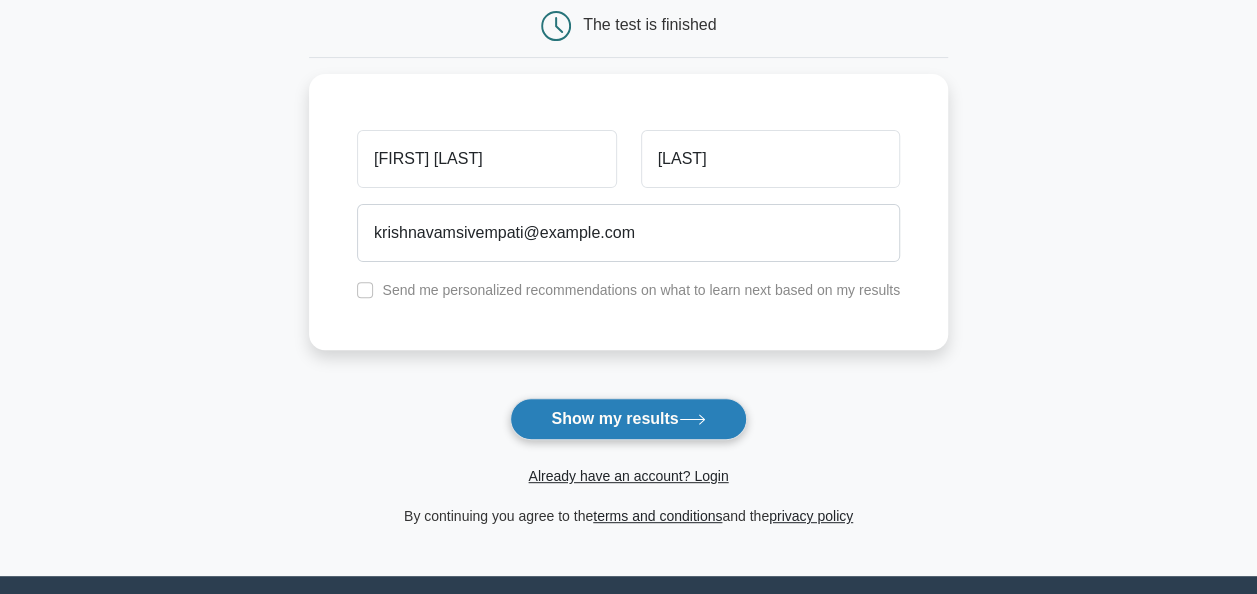 click on "Show my results" at bounding box center [628, 419] 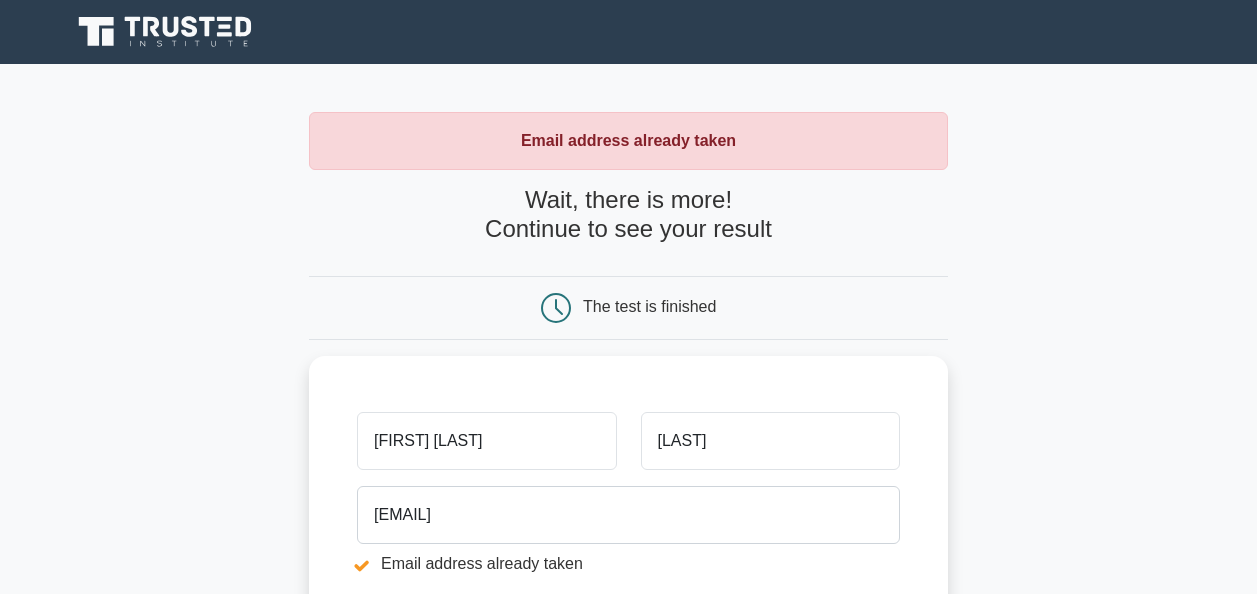 scroll, scrollTop: 0, scrollLeft: 0, axis: both 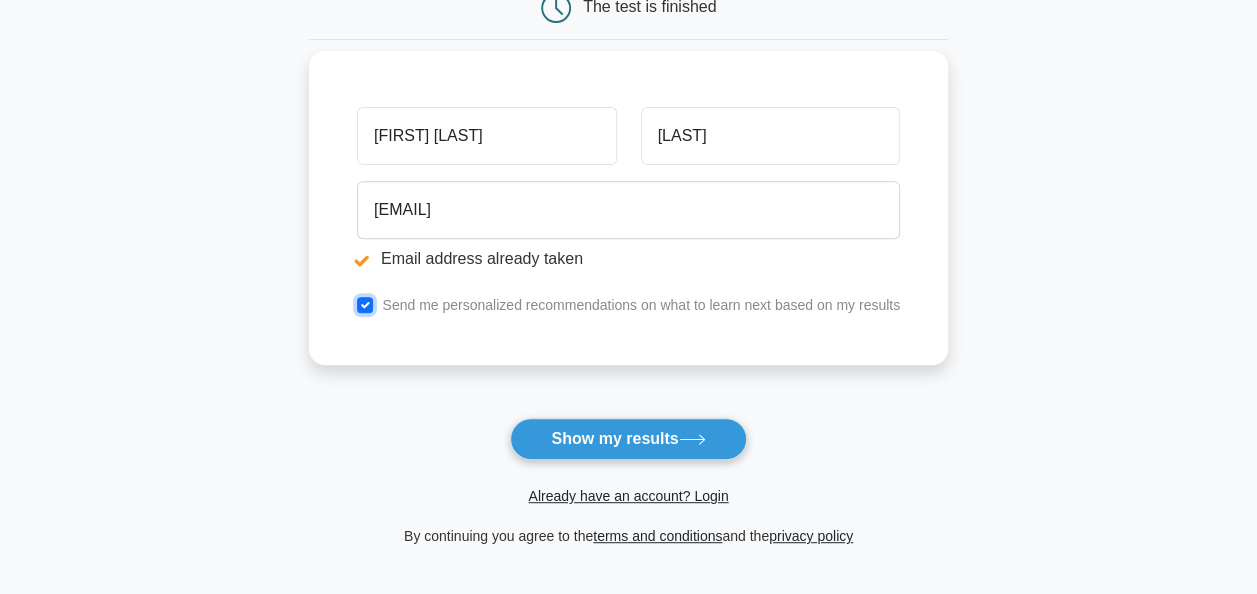 click at bounding box center (365, 305) 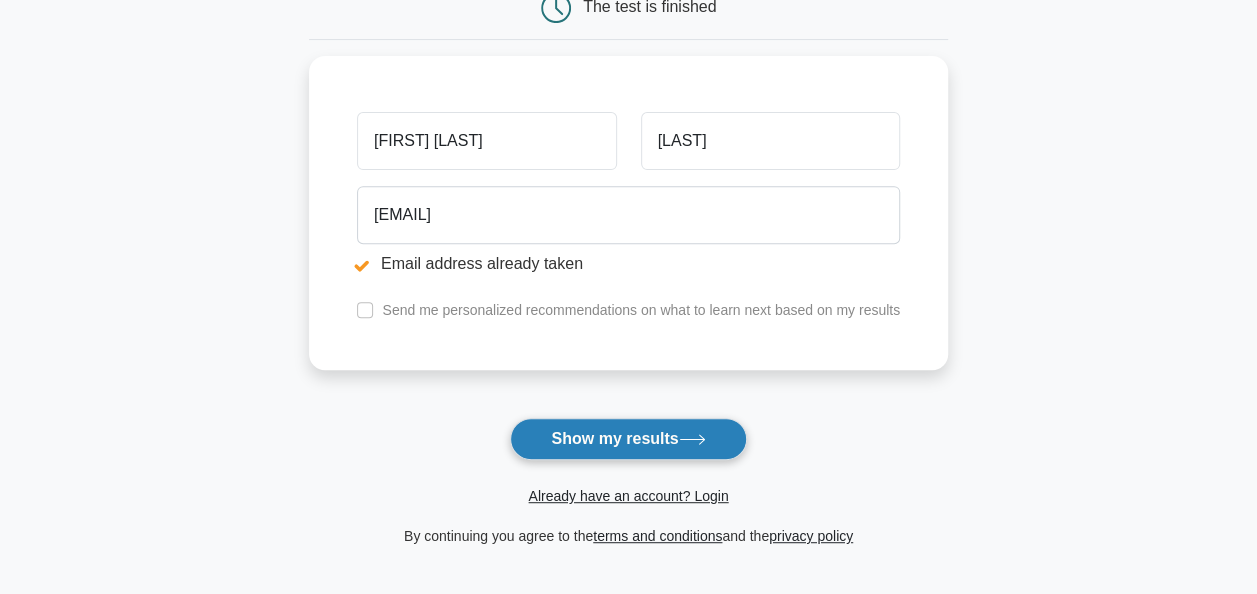 click on "Show my results" at bounding box center [628, 439] 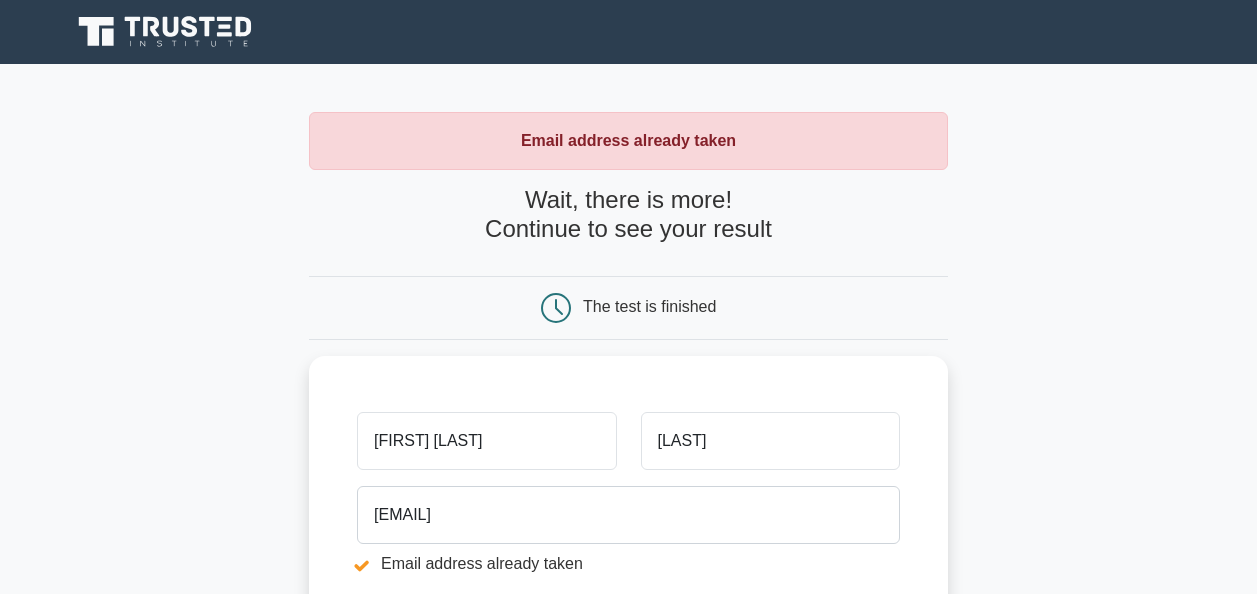 scroll, scrollTop: 0, scrollLeft: 0, axis: both 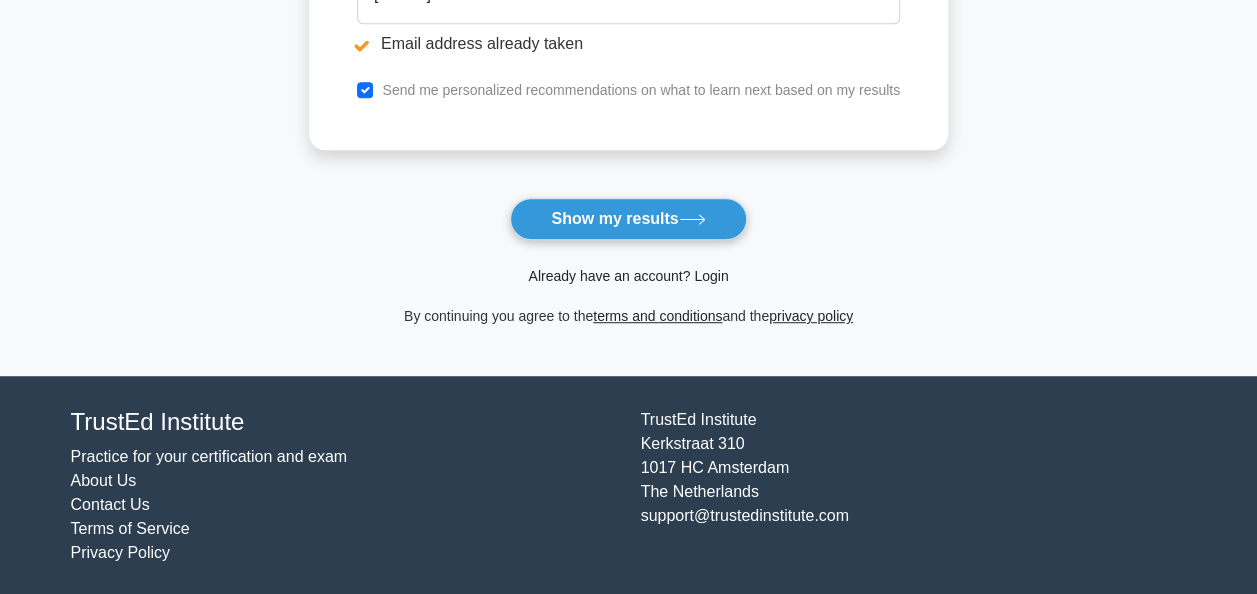 click on "Already have an account? Login" at bounding box center [628, 276] 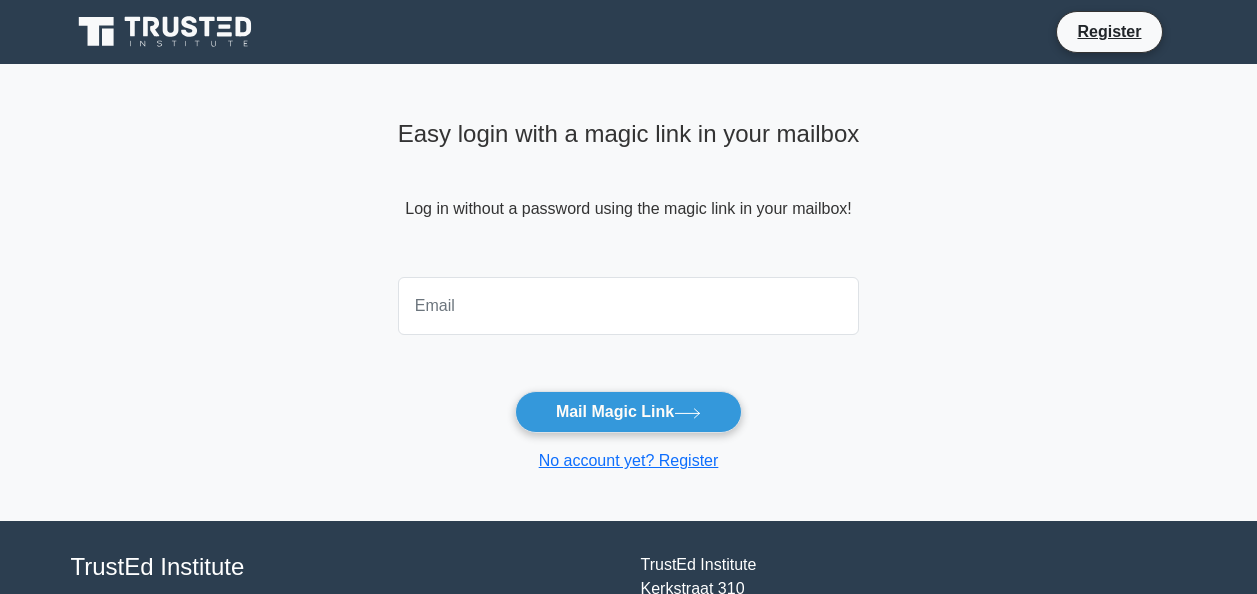 scroll, scrollTop: 0, scrollLeft: 0, axis: both 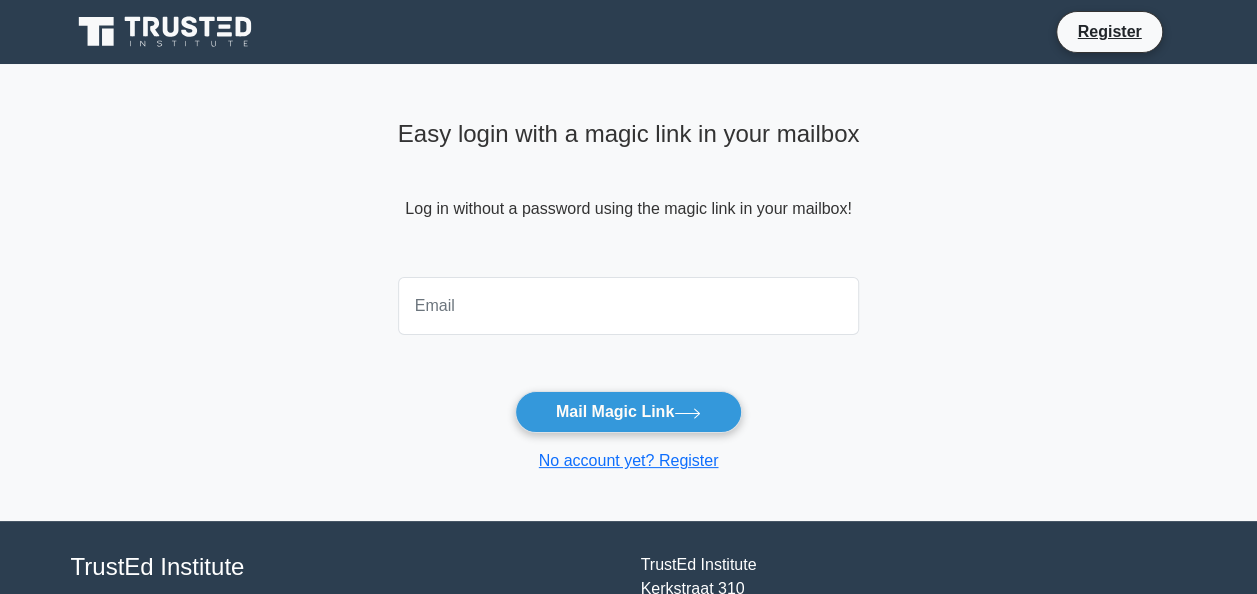 click at bounding box center (629, 306) 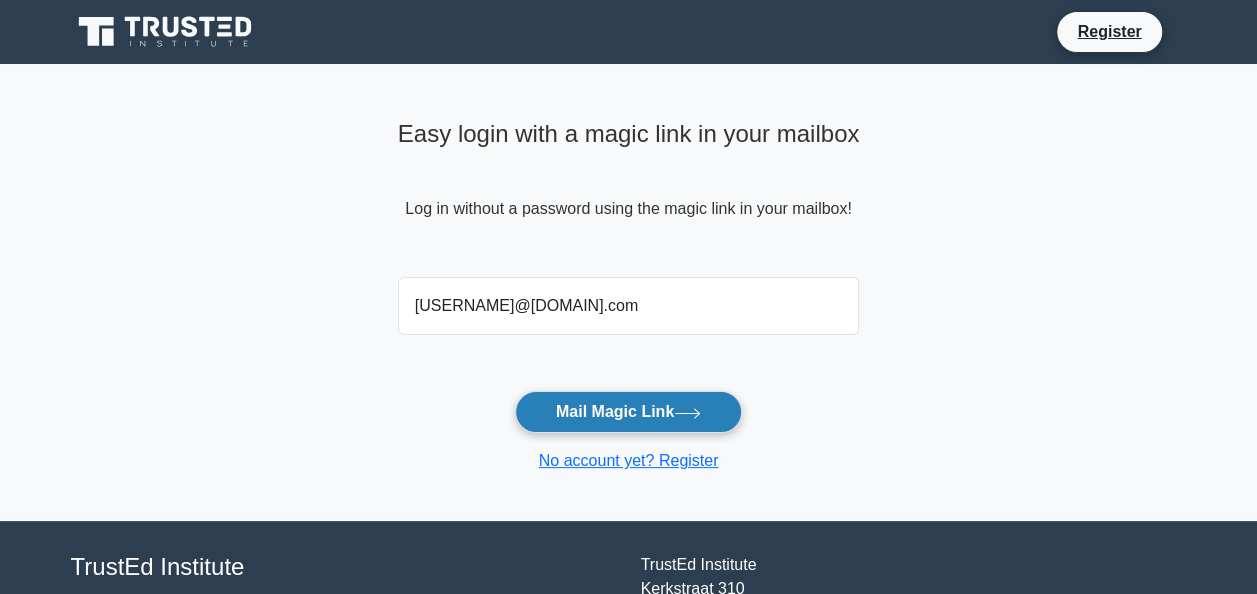click on "Mail Magic Link" at bounding box center [628, 412] 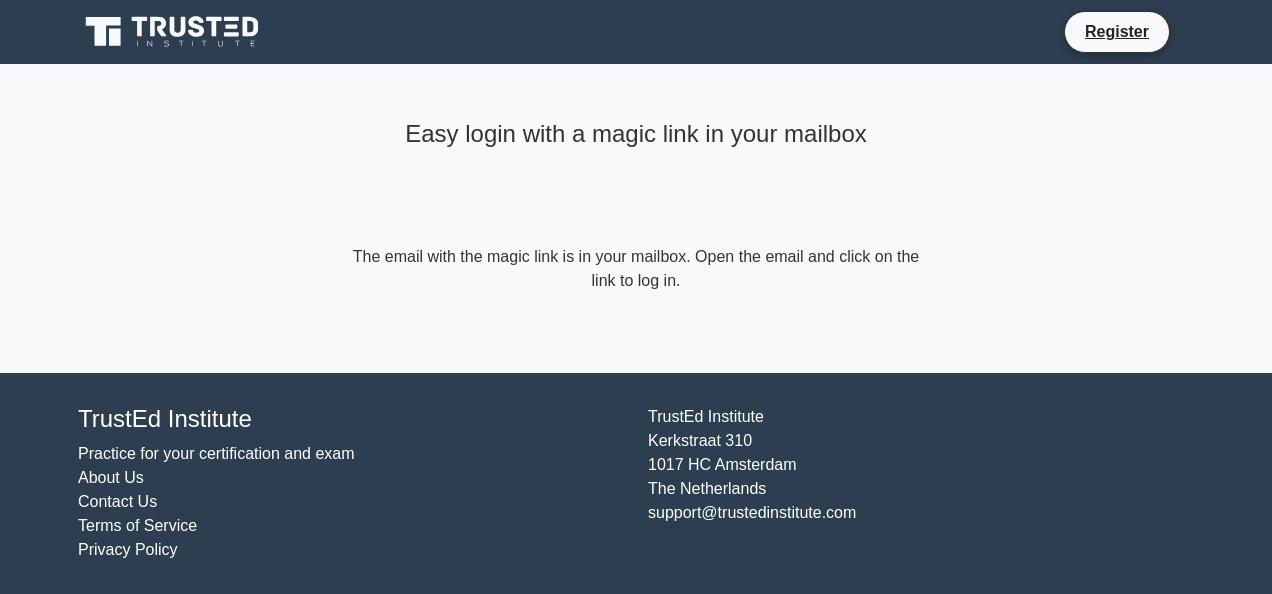 scroll, scrollTop: 0, scrollLeft: 0, axis: both 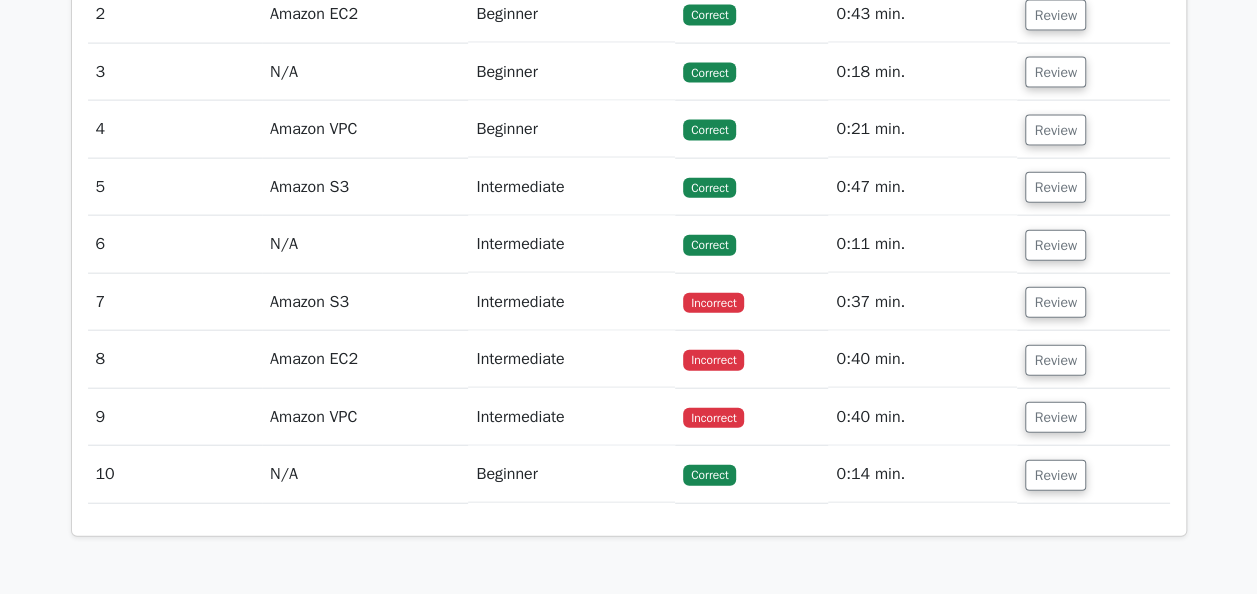 click on "Review" at bounding box center [1093, 302] 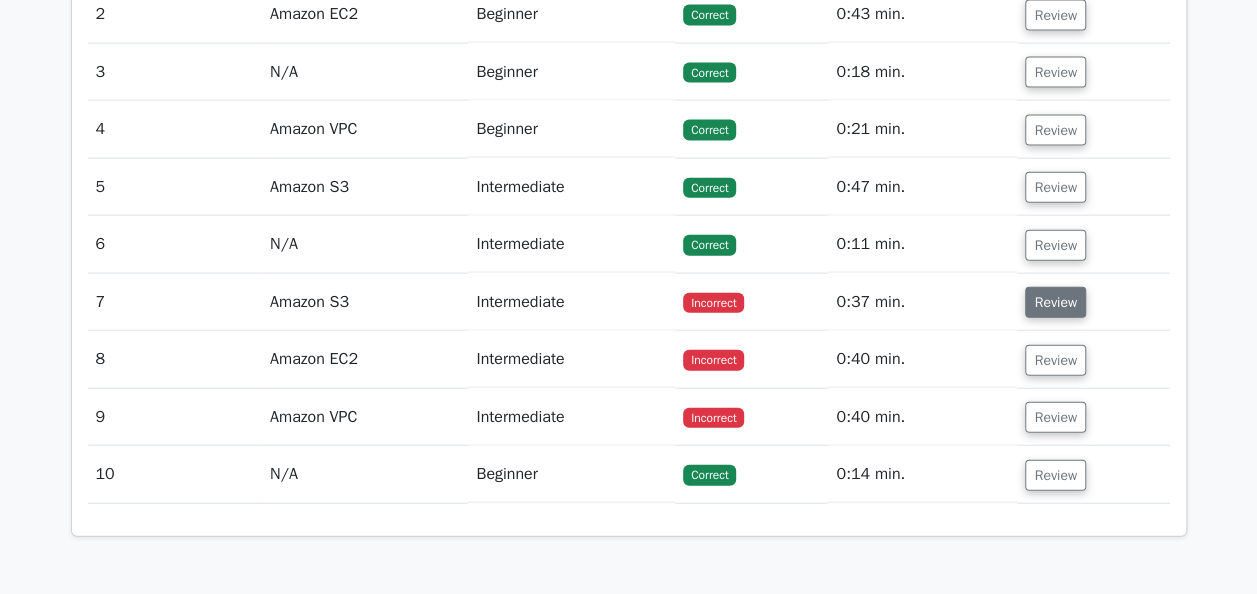 click on "Review" at bounding box center [1055, 302] 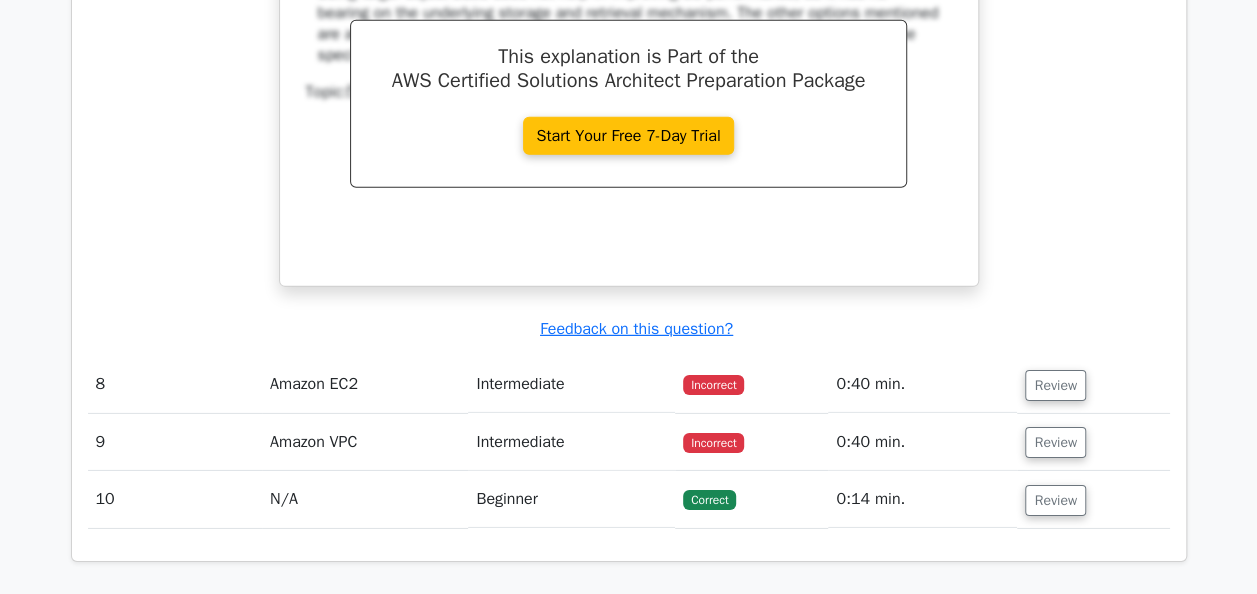 scroll, scrollTop: 3100, scrollLeft: 0, axis: vertical 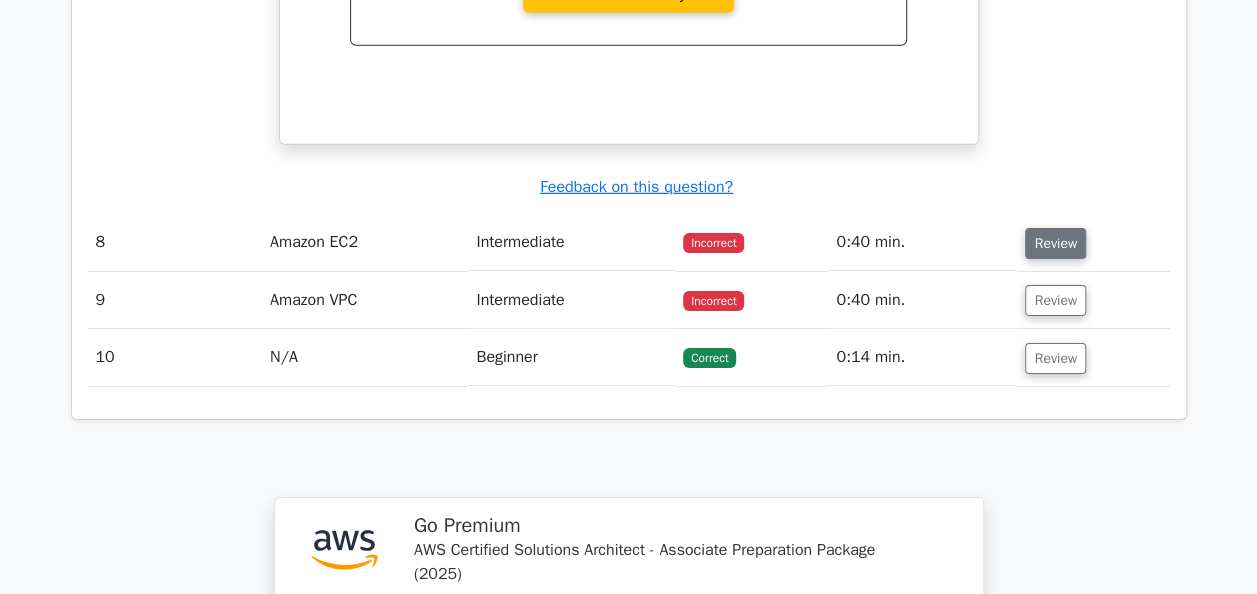 click on "Review" at bounding box center (1055, 243) 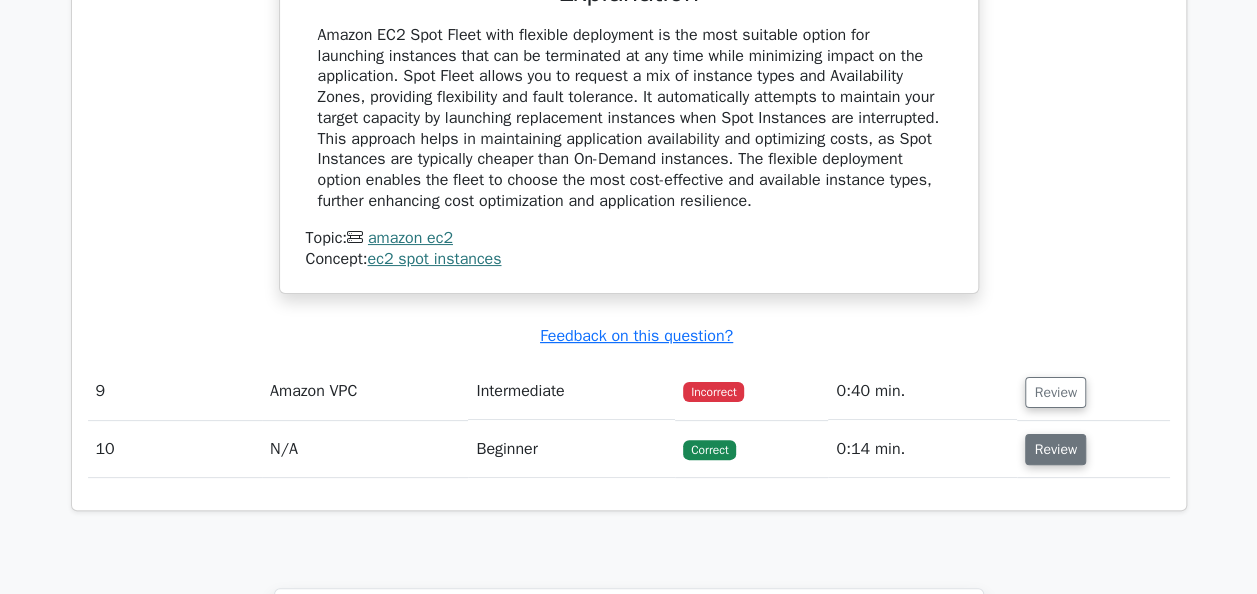 scroll, scrollTop: 3900, scrollLeft: 0, axis: vertical 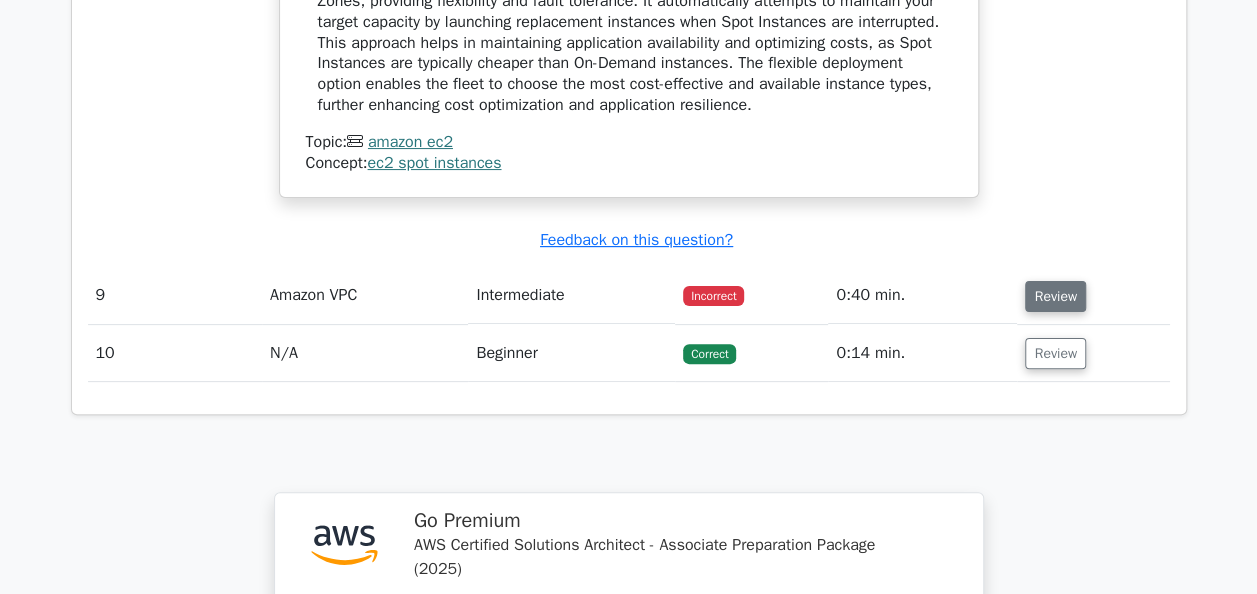 click on "Review" at bounding box center [1055, 296] 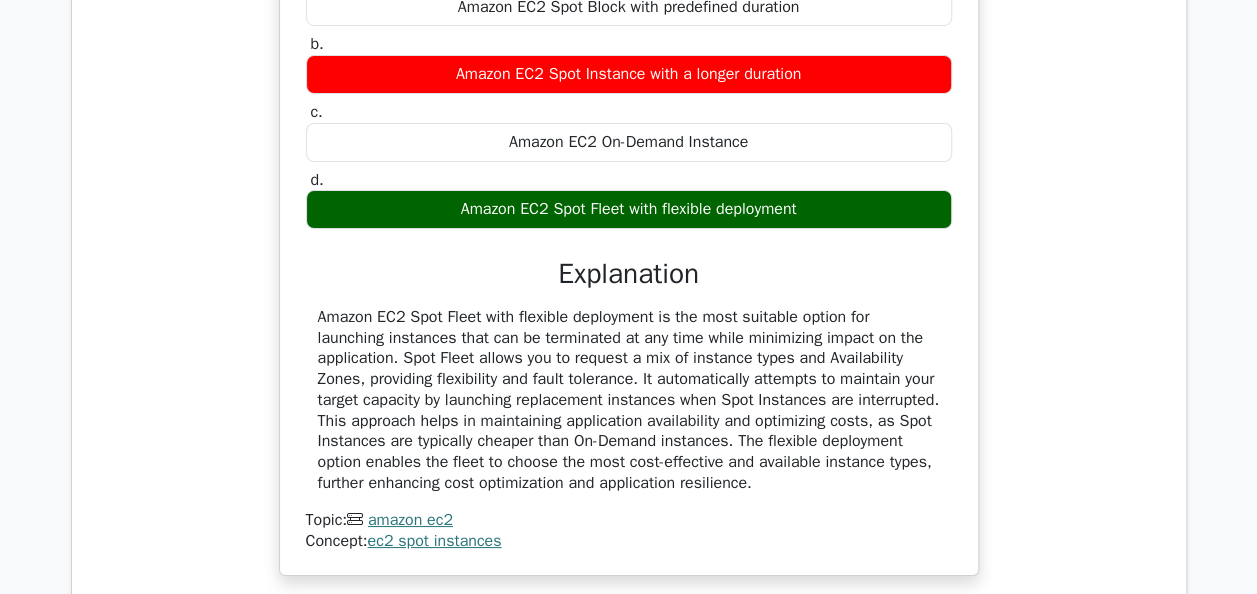 scroll, scrollTop: 3500, scrollLeft: 0, axis: vertical 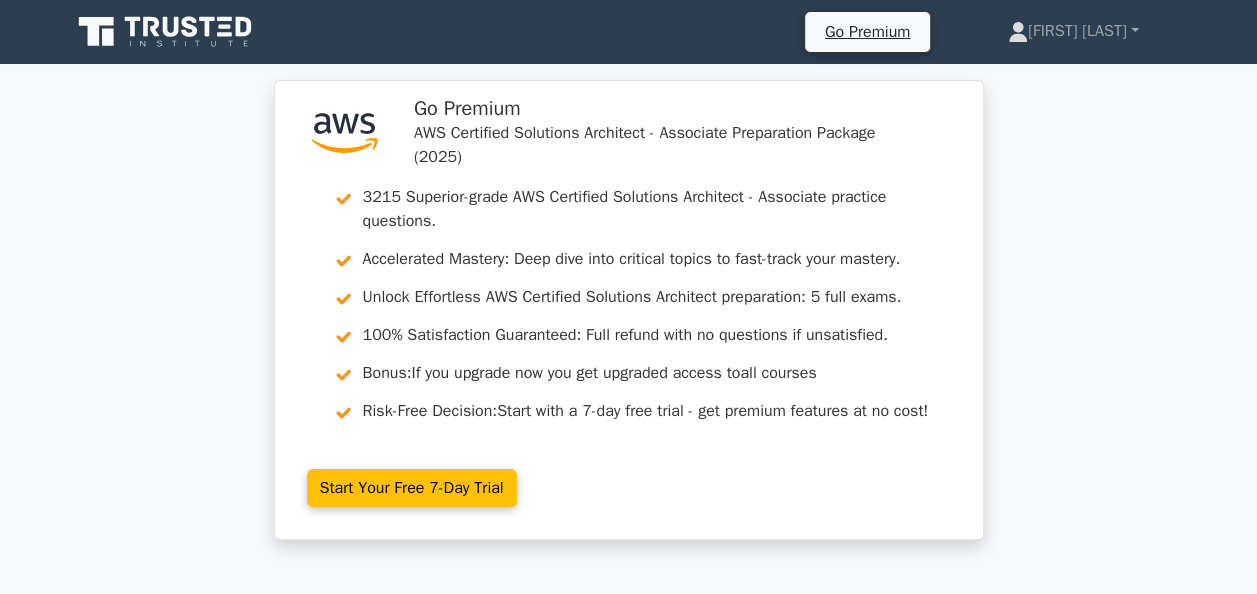 click on ".st0{fill:#252F3E;} .st1{fill-rule:evenodd;clip-rule:evenodd;fill:#FF9900;}
Go Premium
AWS Certified Solutions Architect - Associate Preparation Package (2025)
3215 Superior-grade  AWS Certified Solutions Architect - Associate practice questions.
Accelerated Mastery: Deep dive into critical topics to fast-track your mastery.
Unlock Effortless AWS Certified Solutions Architect preparation: 5 full exams.
Bonus: all courses" at bounding box center (628, 322) 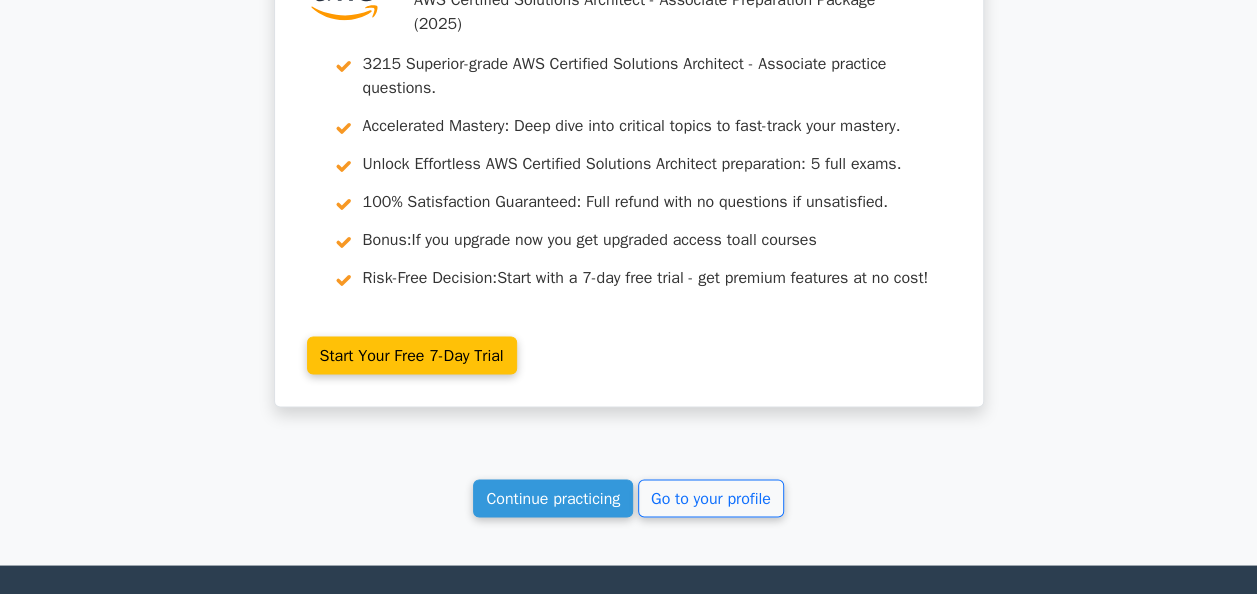 scroll, scrollTop: 5522, scrollLeft: 0, axis: vertical 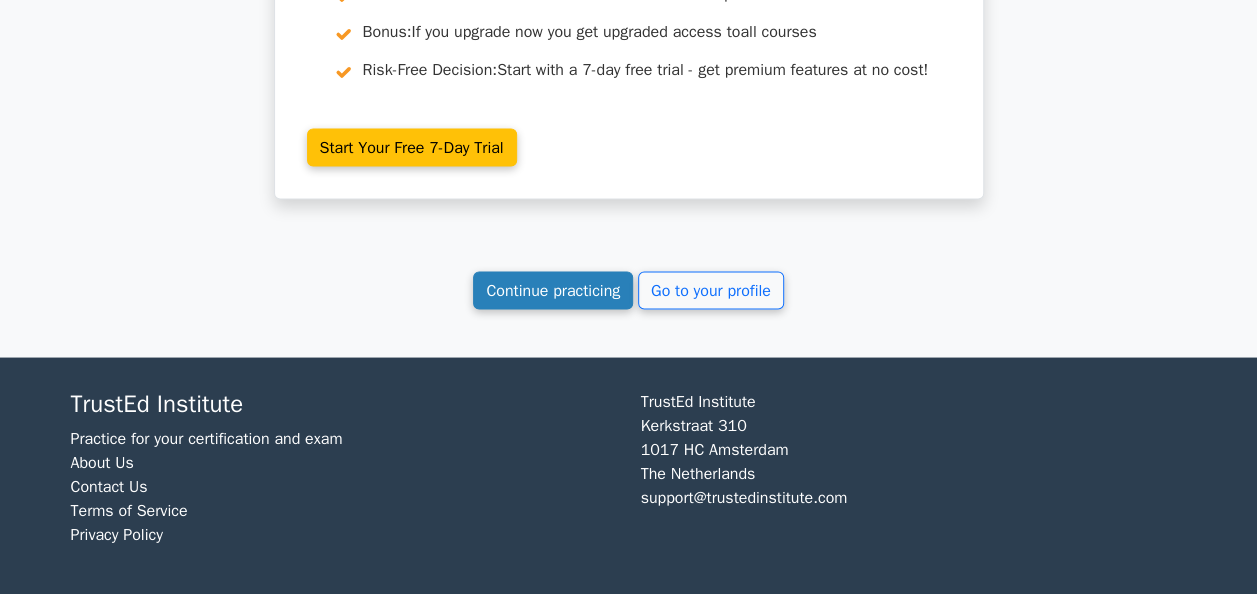 click on "Continue practicing" at bounding box center [553, 290] 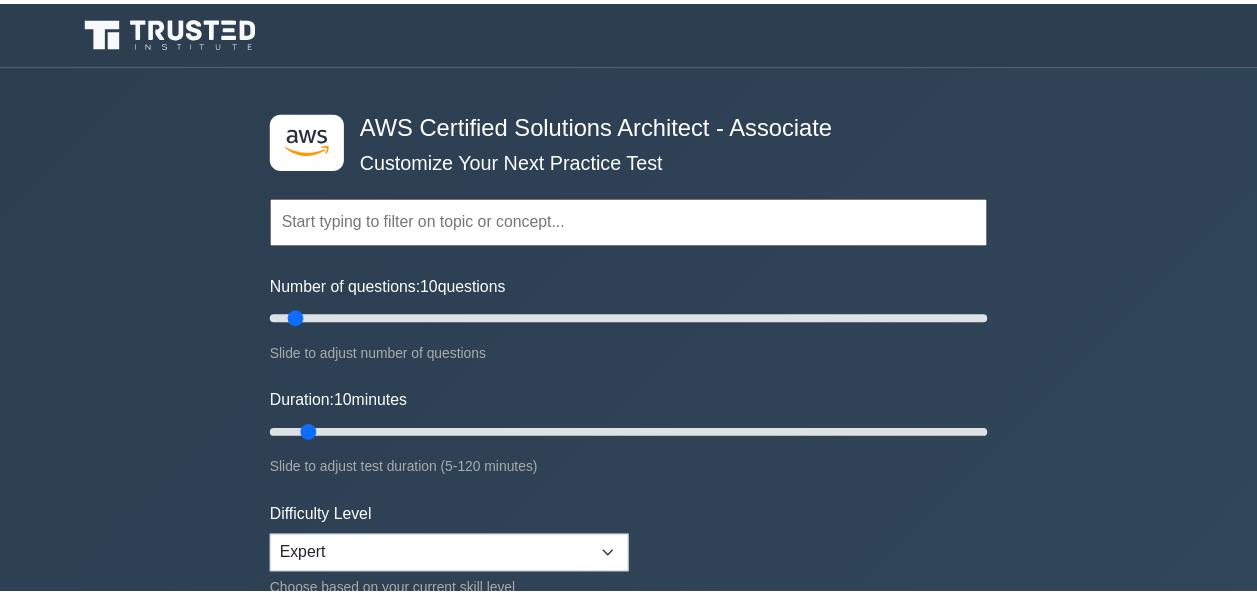 scroll, scrollTop: 0, scrollLeft: 0, axis: both 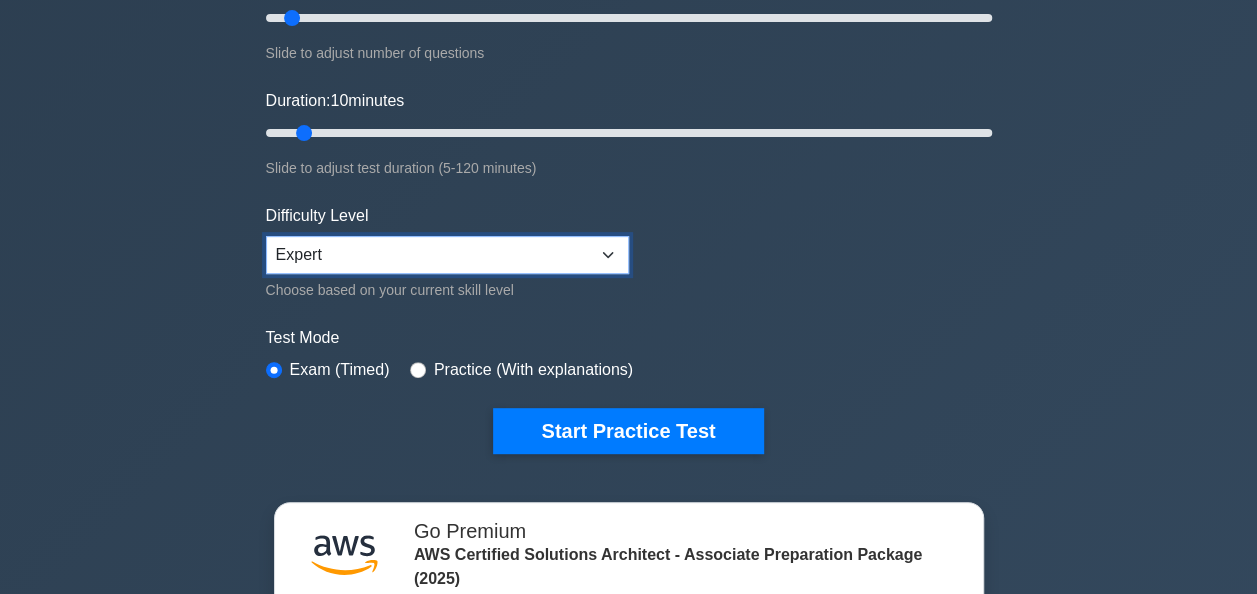 click on "Beginner
Intermediate
Expert" at bounding box center (447, 255) 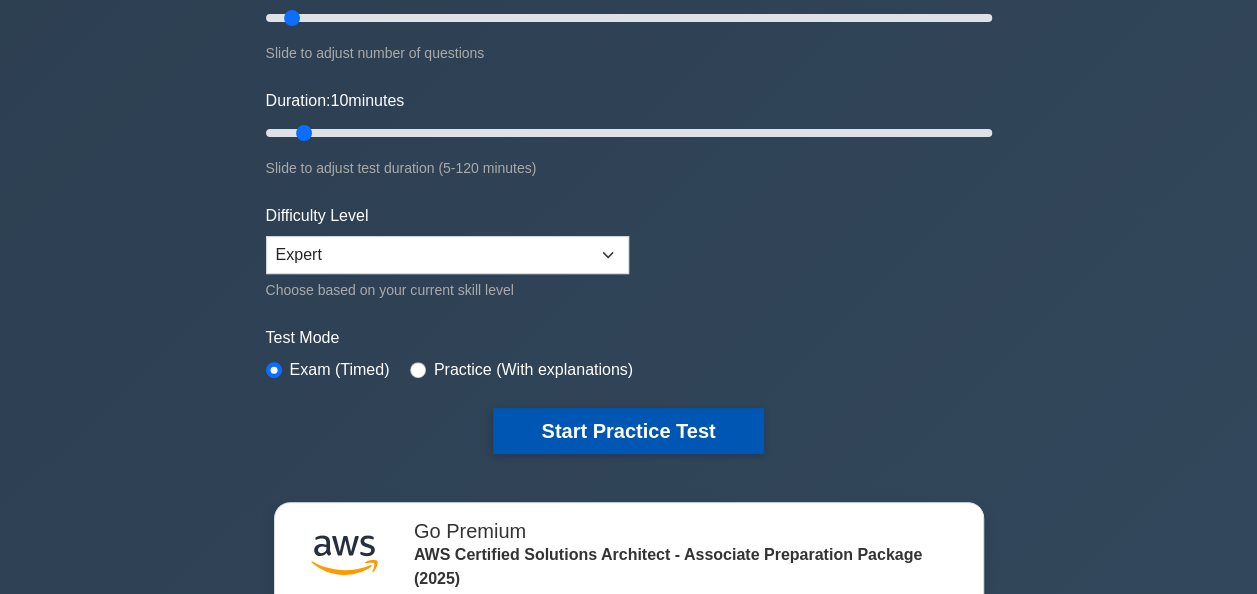 click on "Start Practice Test" at bounding box center [628, 431] 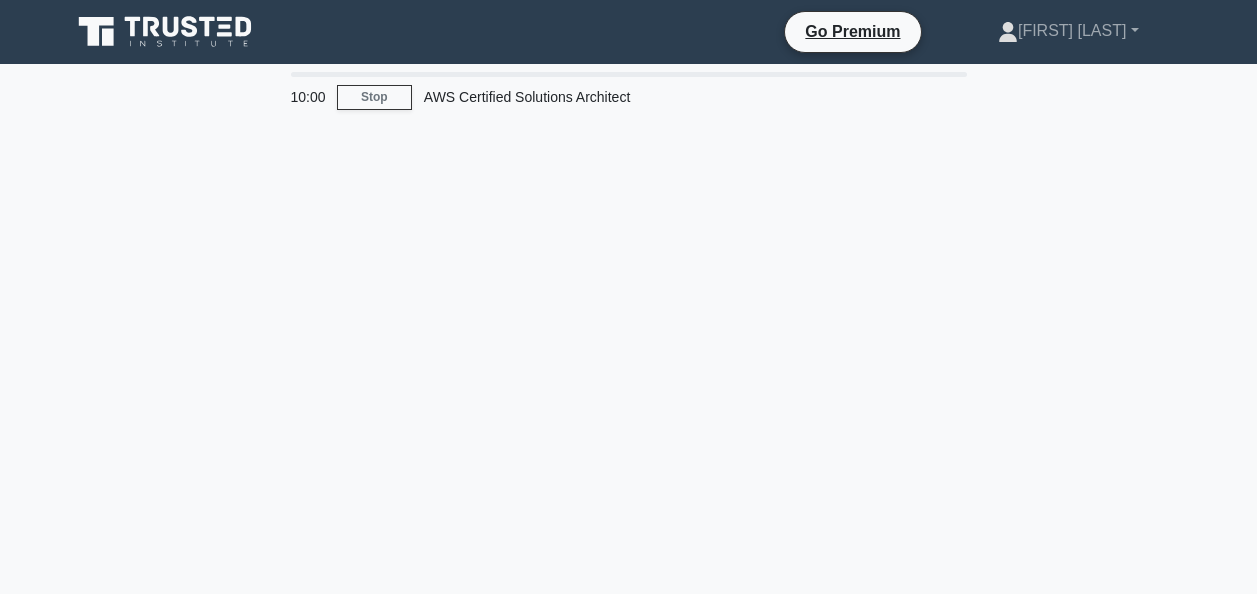 scroll, scrollTop: 0, scrollLeft: 0, axis: both 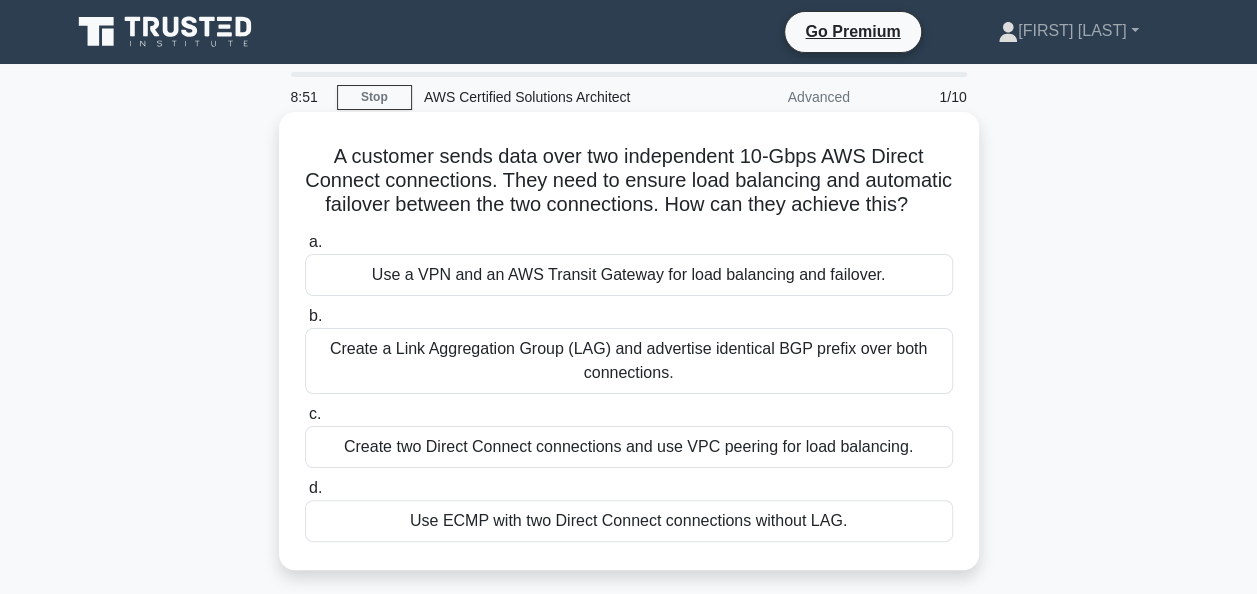 click on "Use ECMP with two Direct Connect connections without LAG." at bounding box center [629, 521] 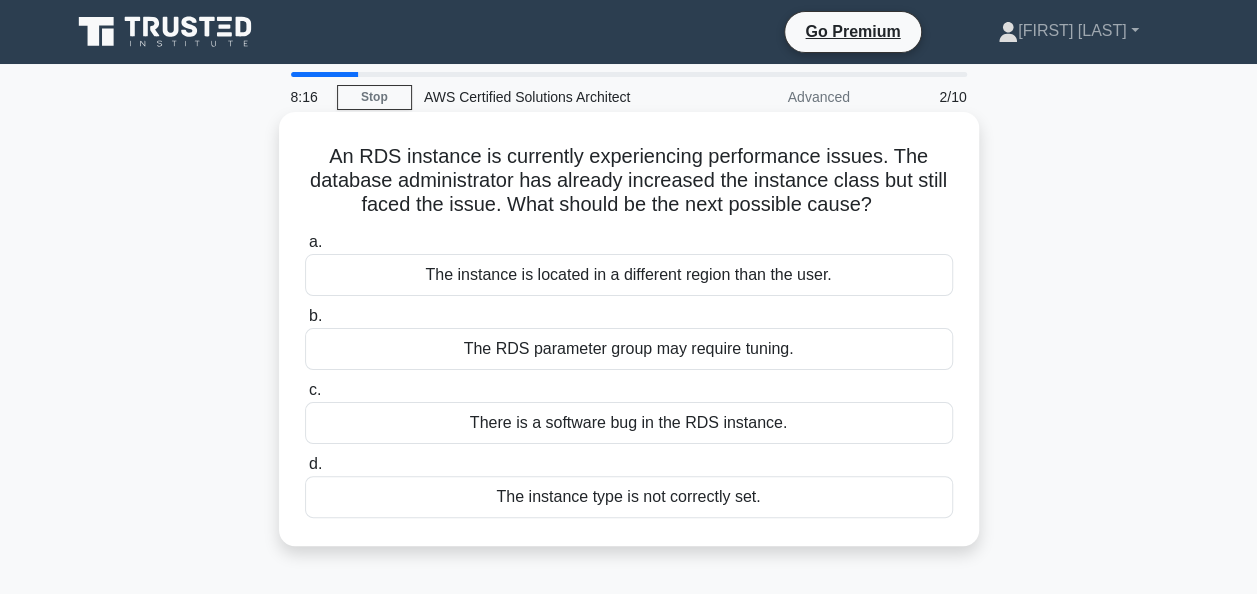 click on "The RDS parameter group may require tuning." at bounding box center (629, 349) 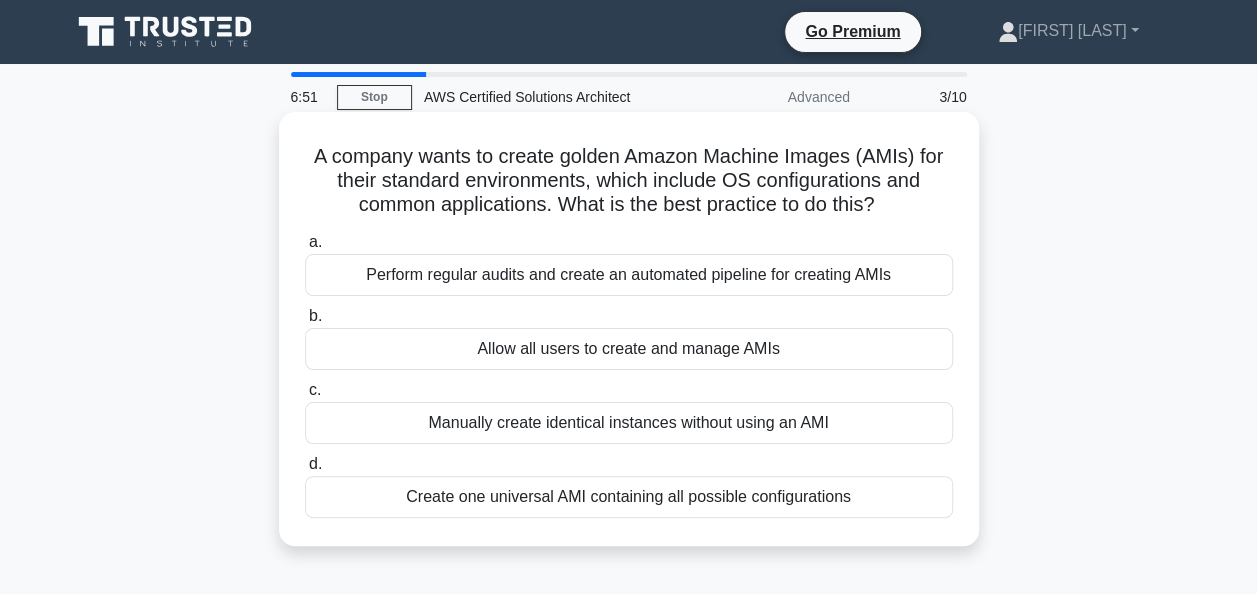 click on "Perform regular audits and create an automated pipeline for creating AMIs" at bounding box center (629, 275) 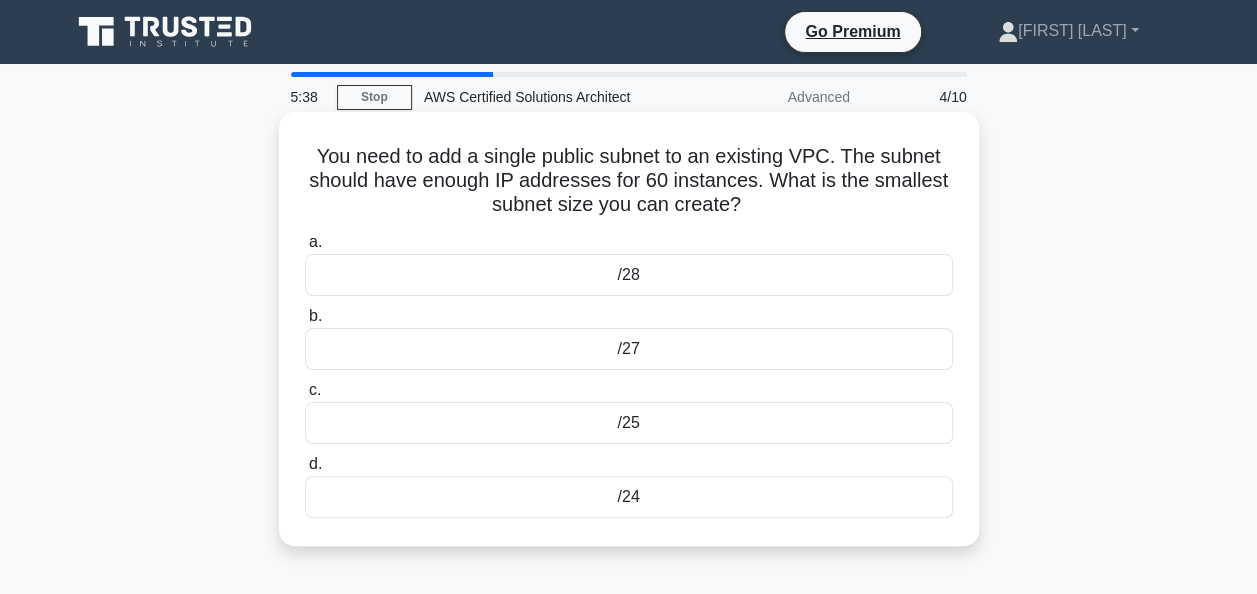 click on "/27" at bounding box center (629, 349) 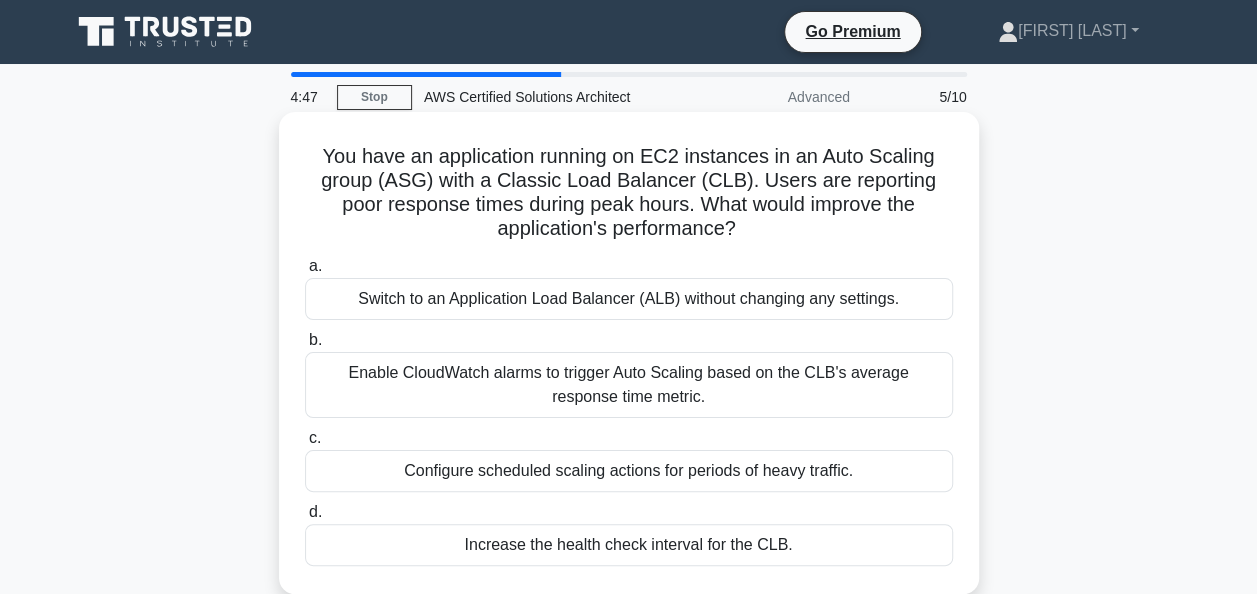 click on "Configure scheduled scaling actions for periods of heavy traffic." at bounding box center (629, 471) 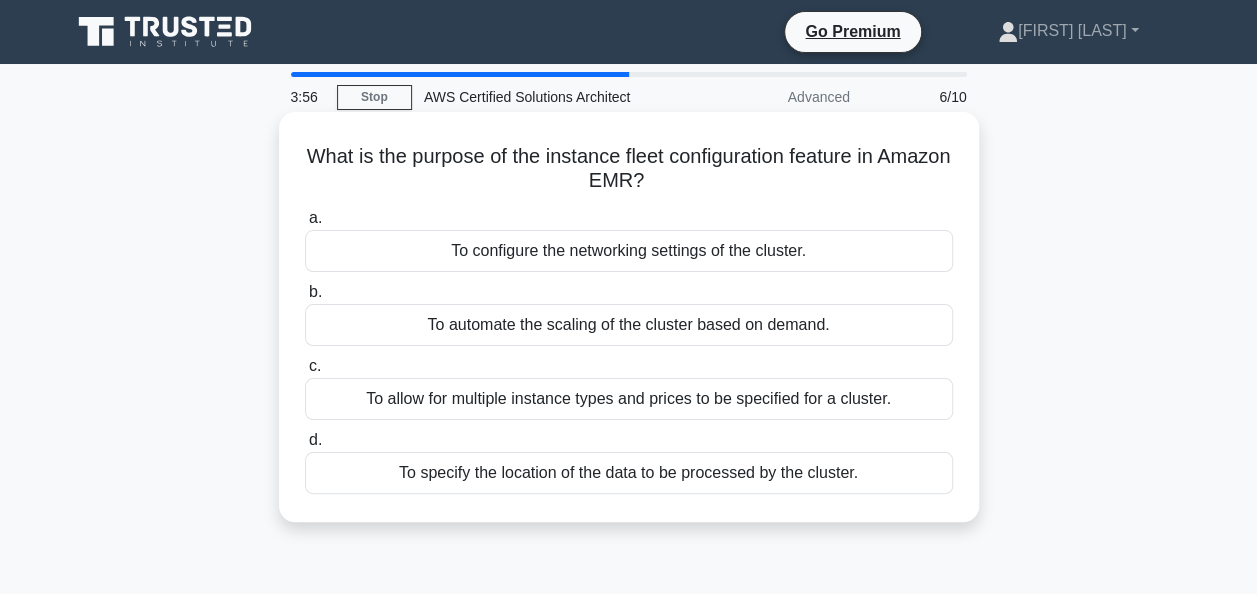 click on "To allow for multiple instance types and prices to be specified for a cluster." at bounding box center (629, 399) 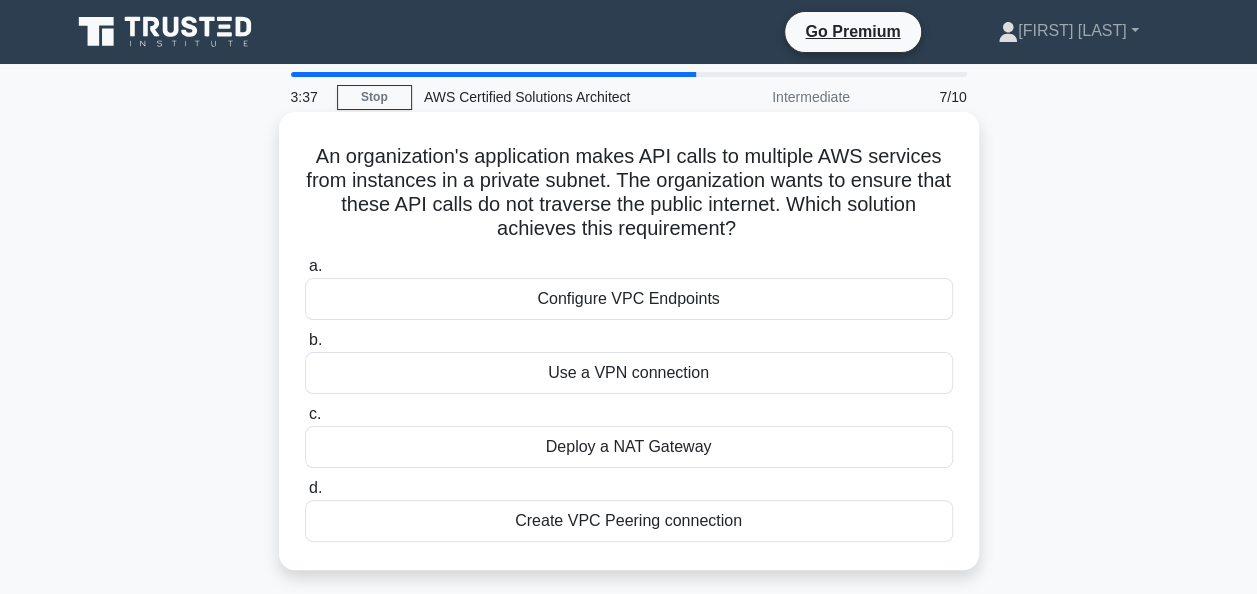 click on "Configure VPC Endpoints" at bounding box center [629, 299] 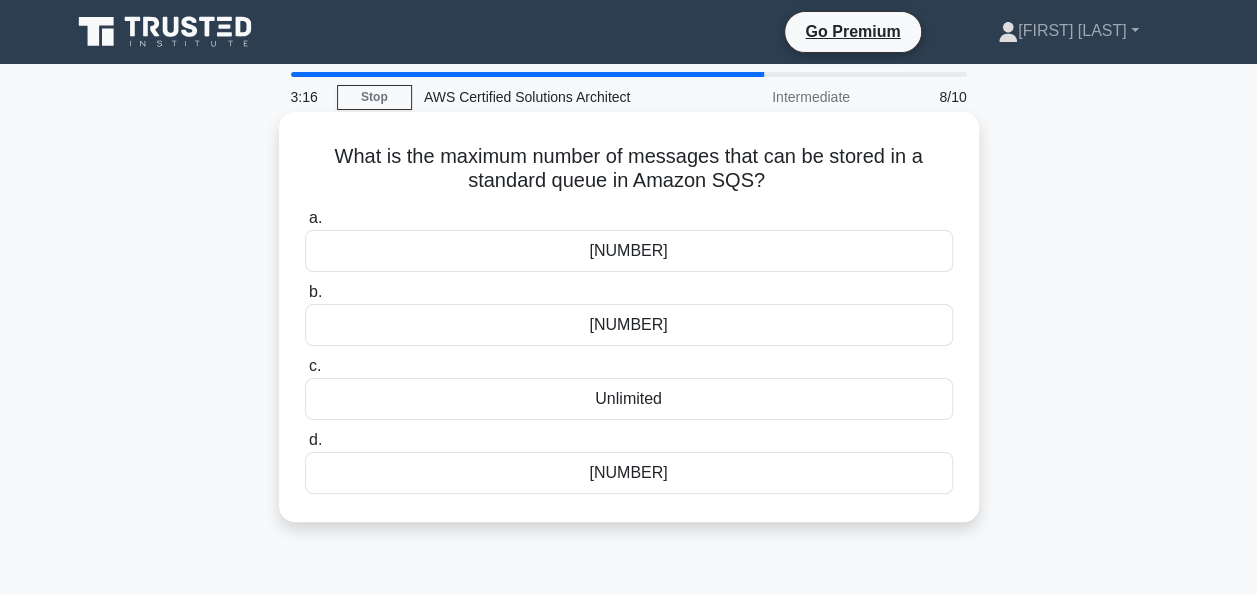 click on "10,000" at bounding box center [629, 325] 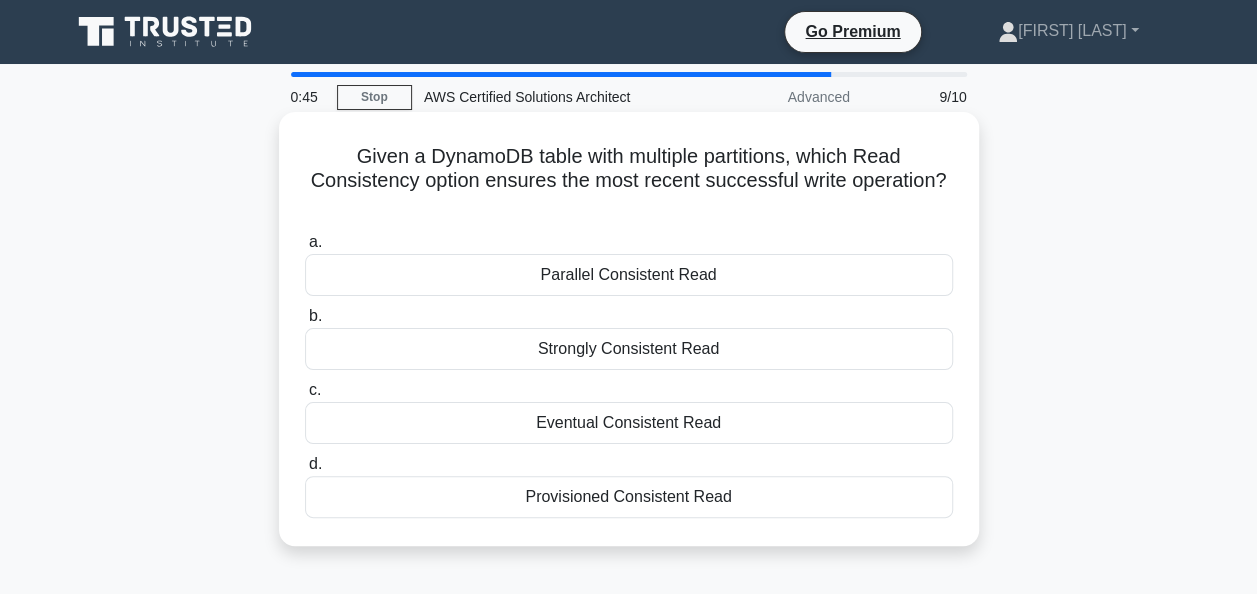 click on "Parallel Consistent Read" at bounding box center (629, 275) 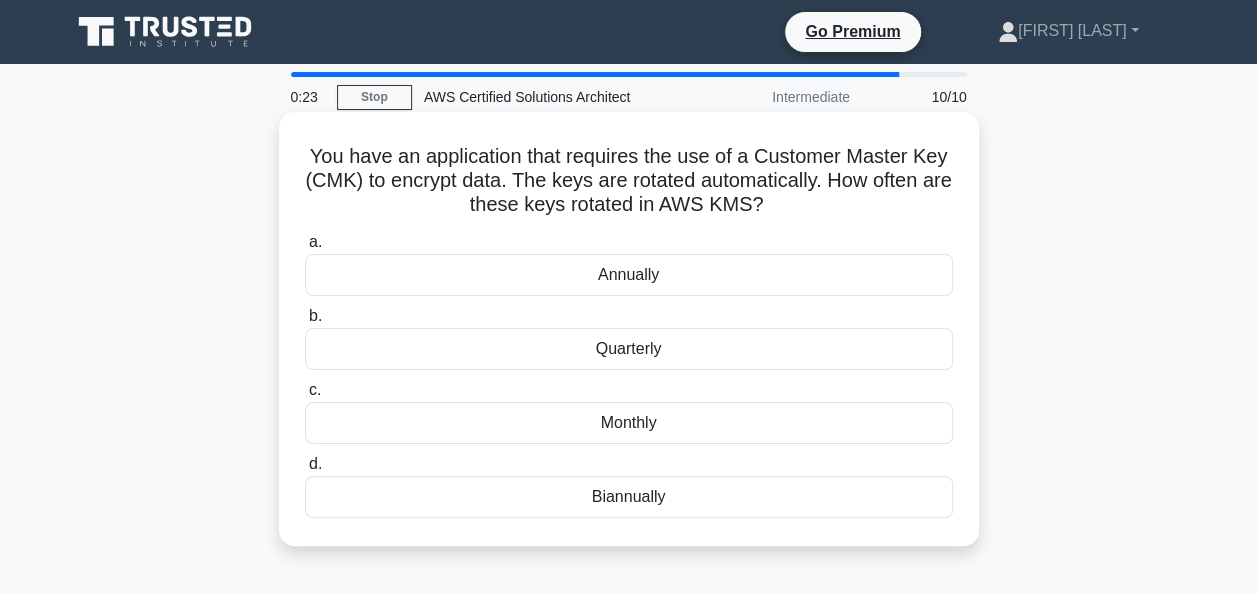click on "Annually" at bounding box center [629, 275] 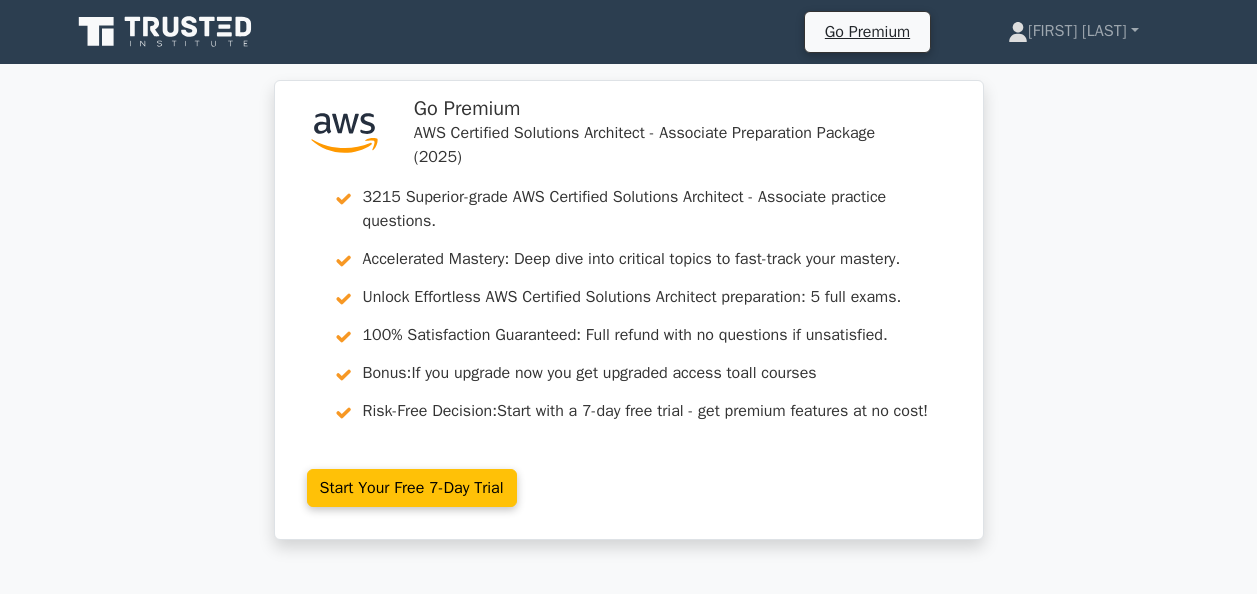 scroll, scrollTop: 0, scrollLeft: 0, axis: both 